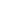 scroll, scrollTop: 0, scrollLeft: 0, axis: both 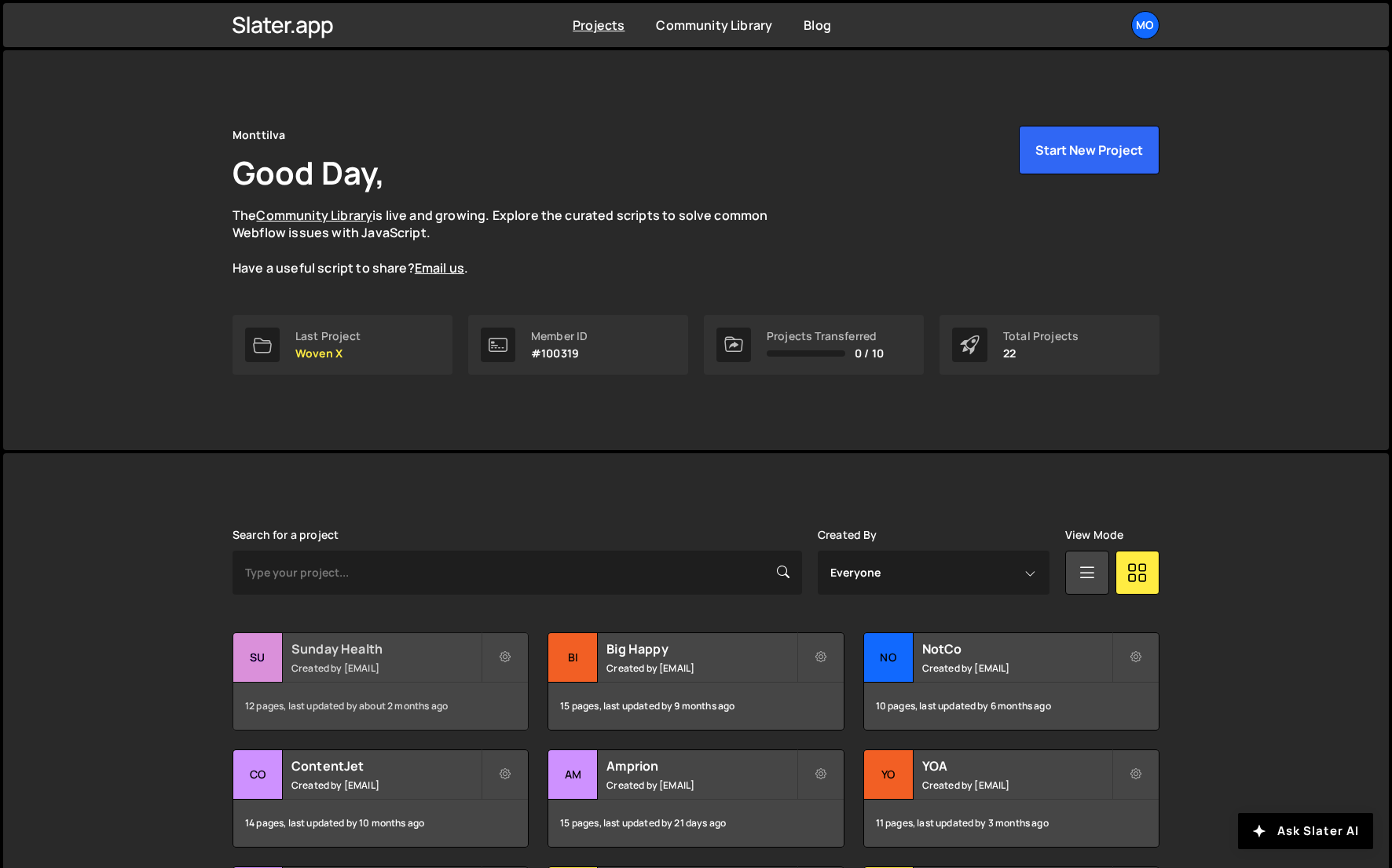 click on "Sunday Health" at bounding box center (386, 649) 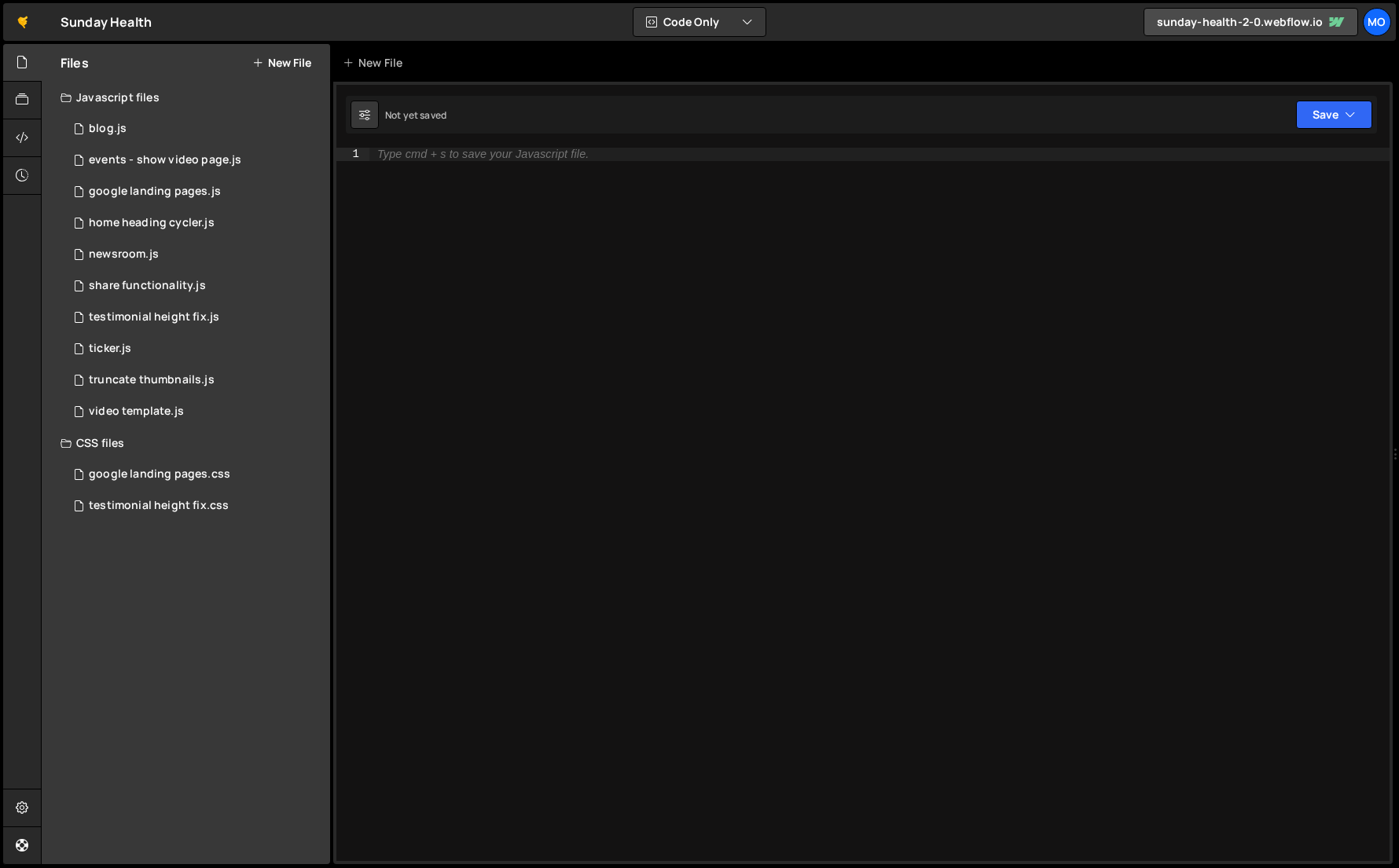 scroll, scrollTop: 0, scrollLeft: 0, axis: both 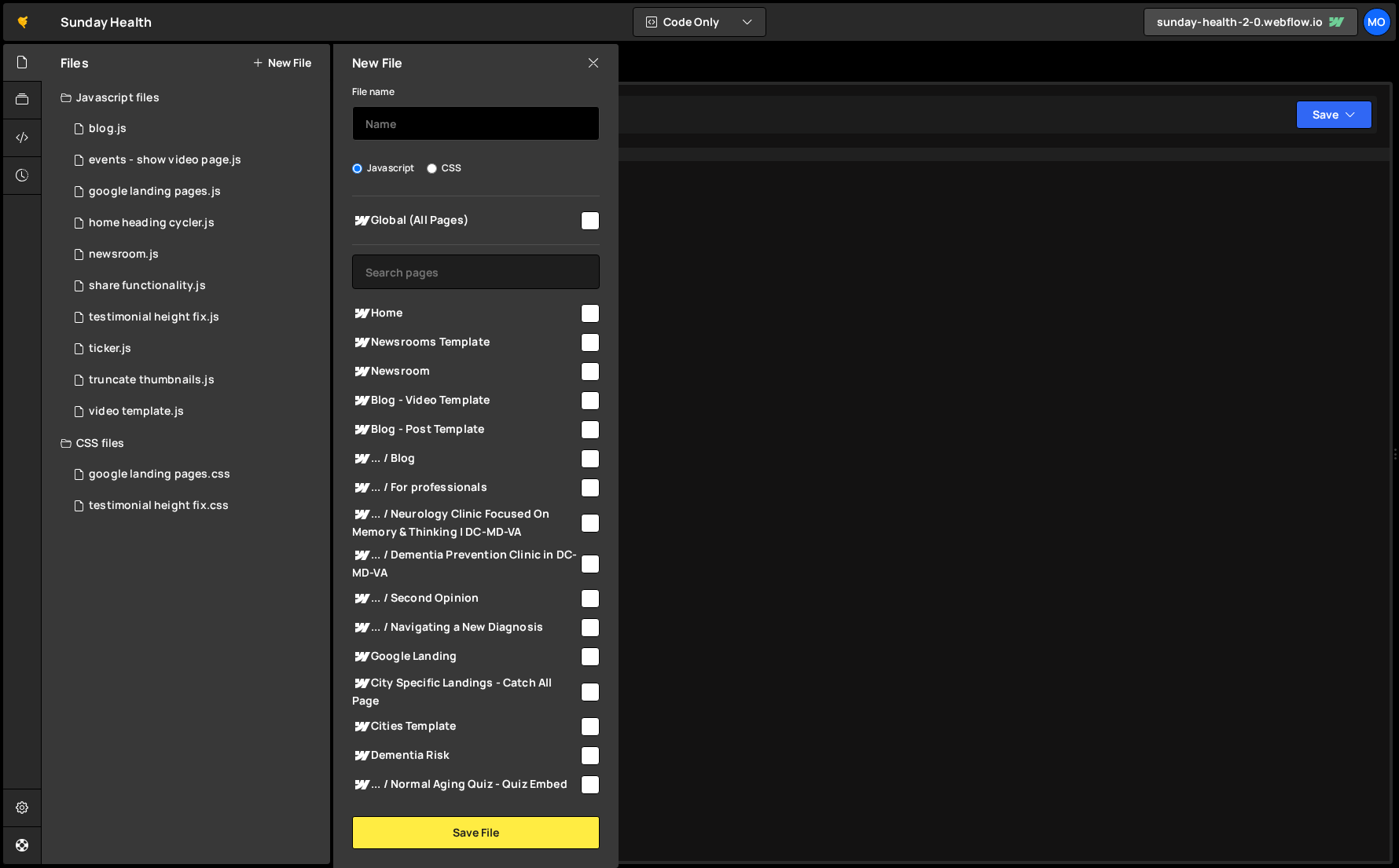 click at bounding box center [476, 123] 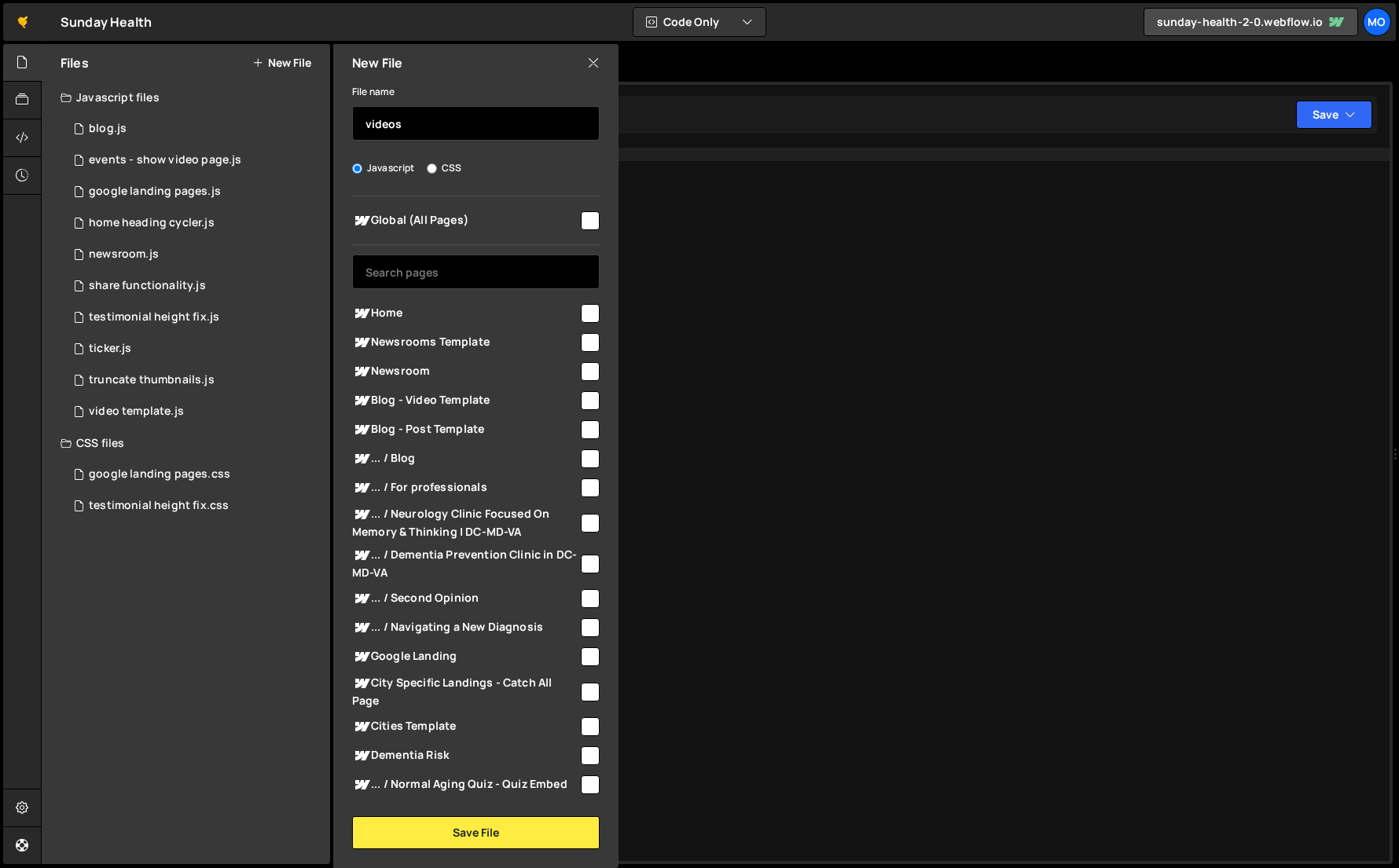 type on "videos" 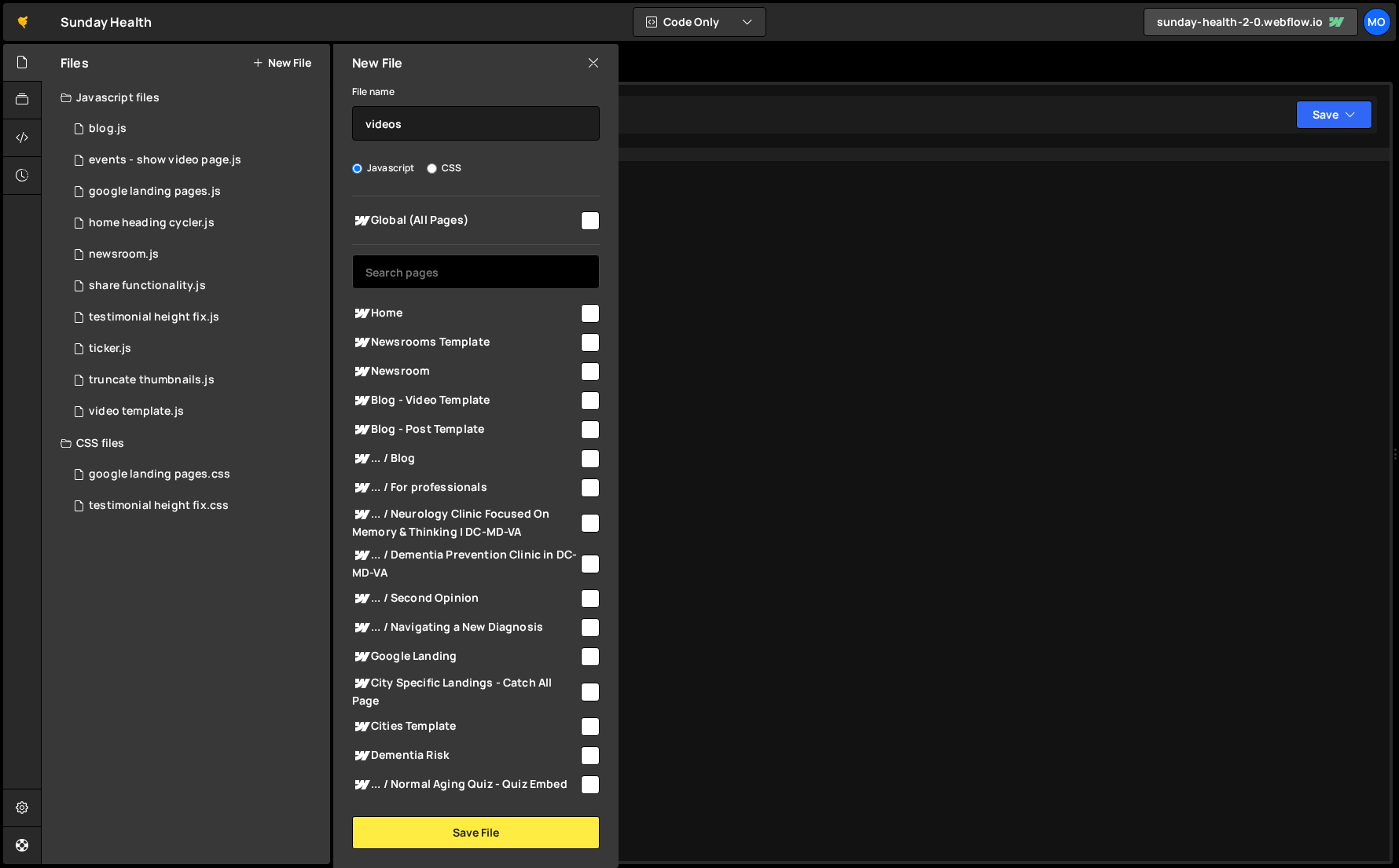 click at bounding box center [476, 272] 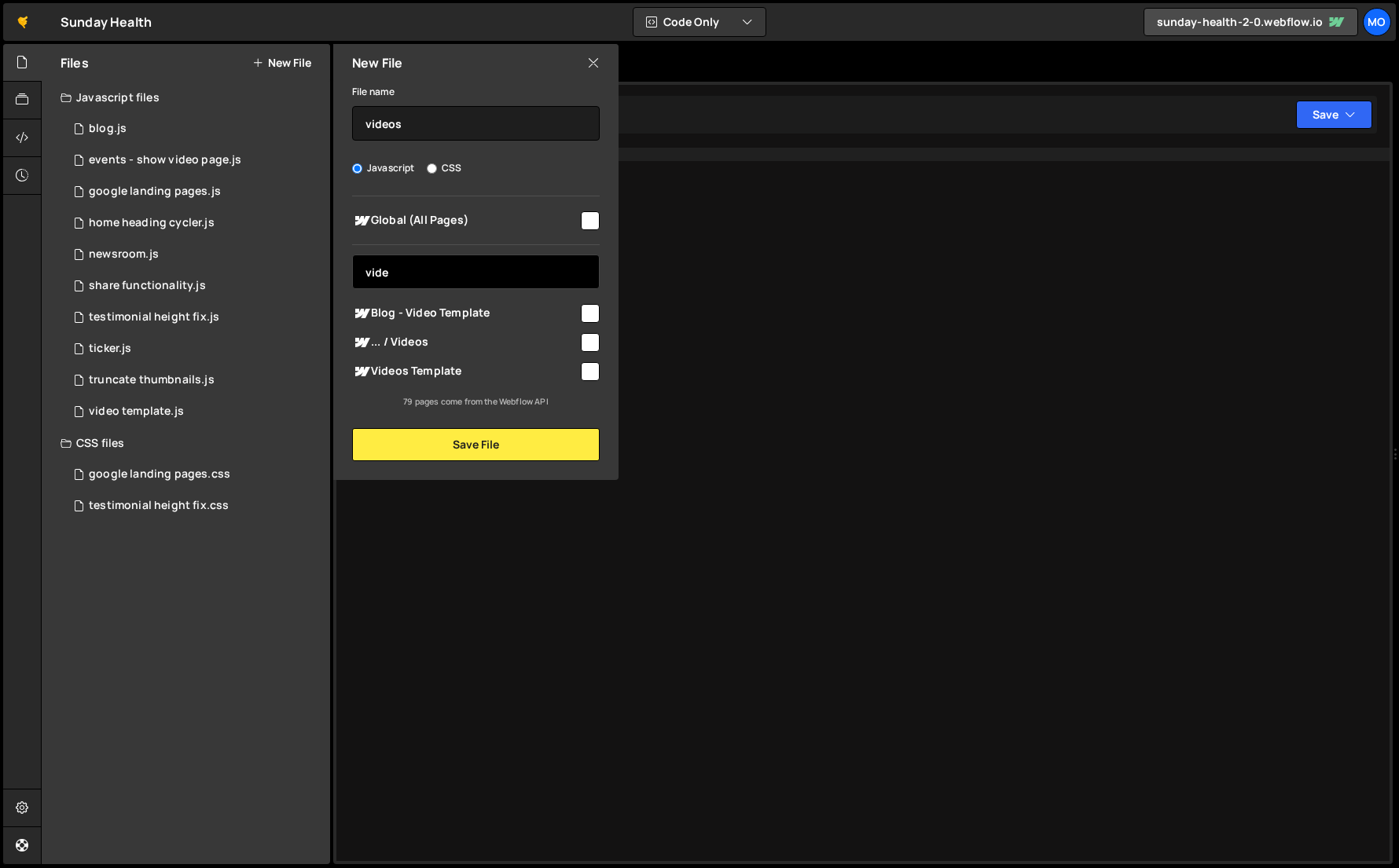 type on "vide" 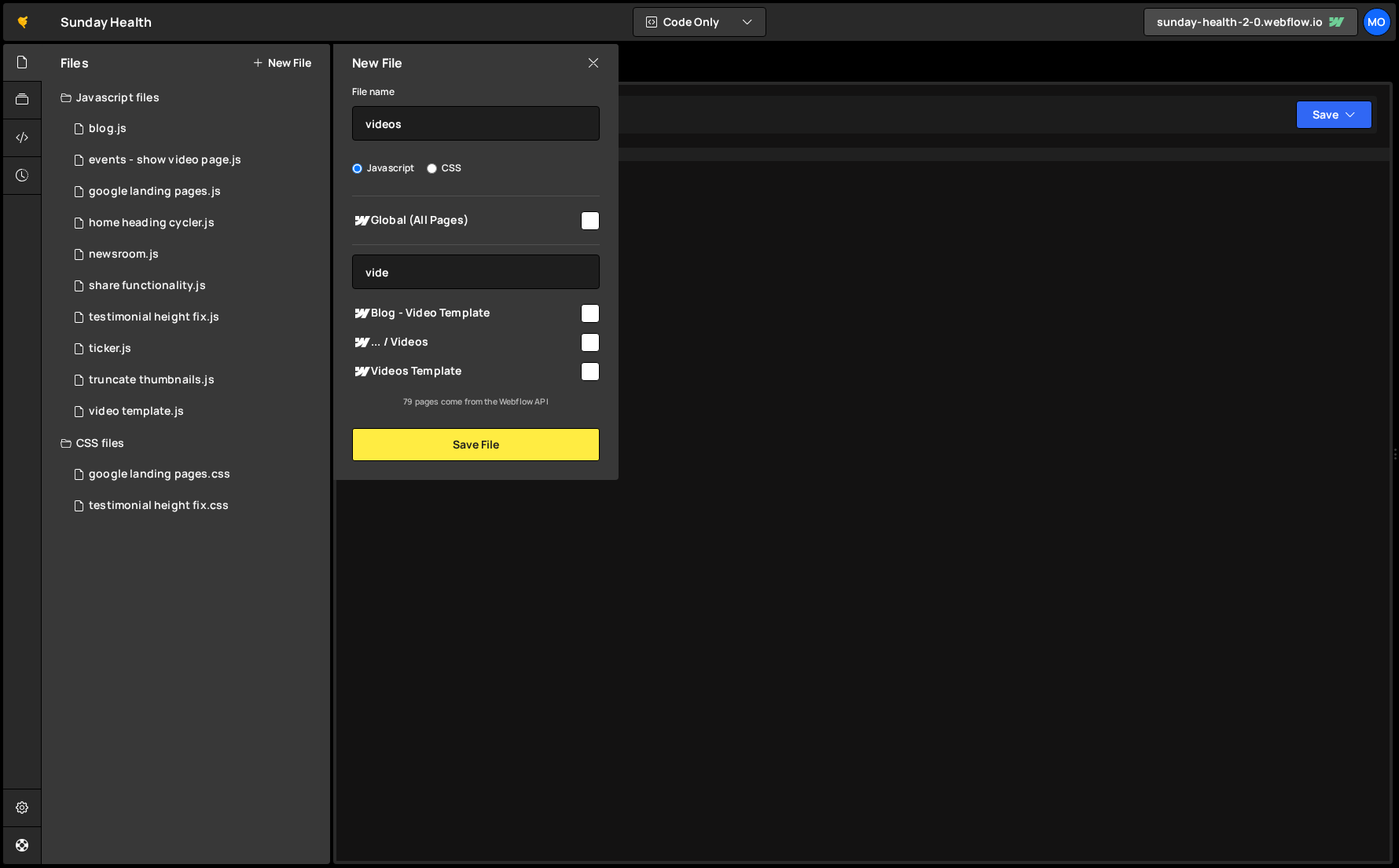 click on "Videos Template" at bounding box center (465, 372) 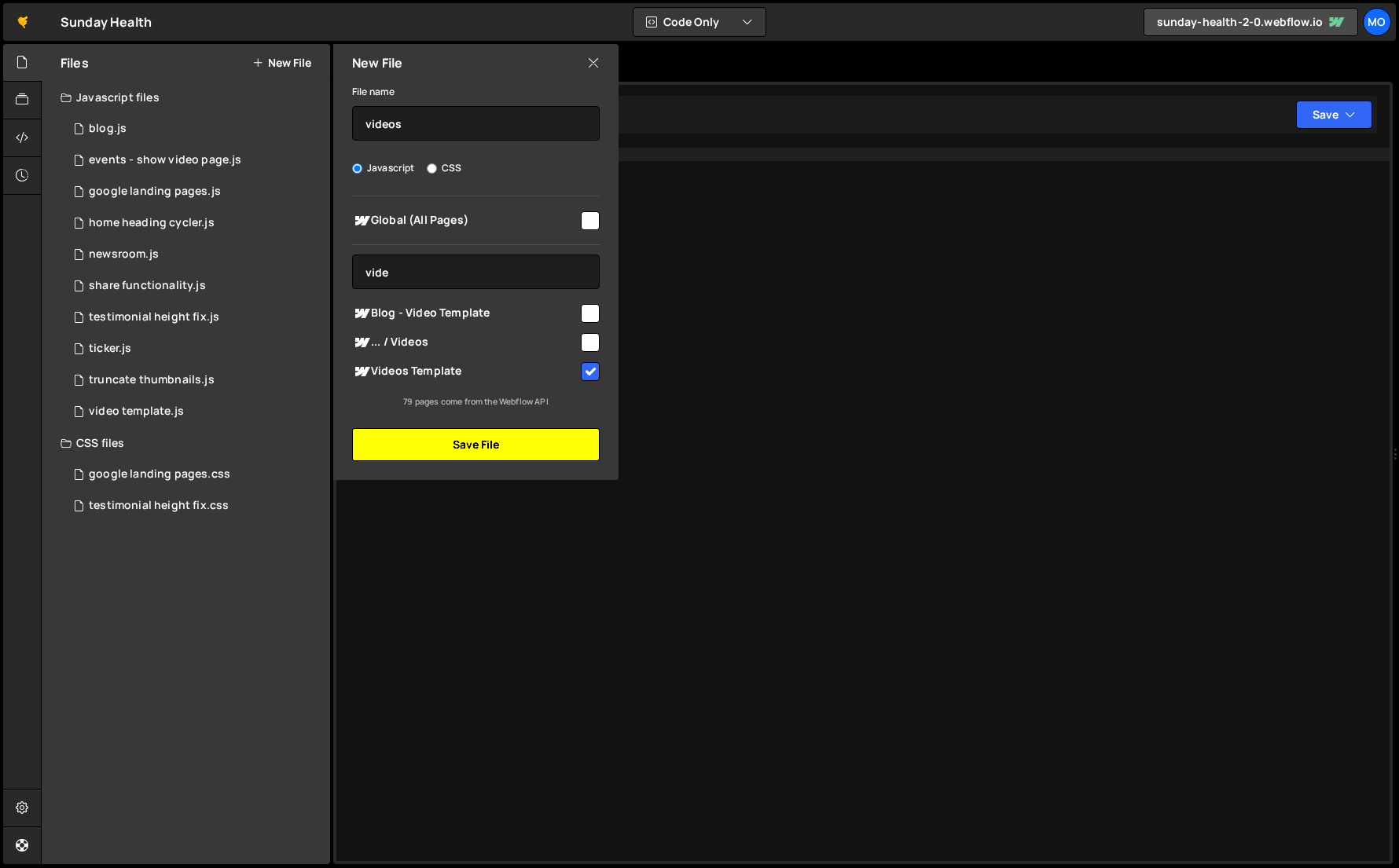 click on "Save File" at bounding box center [476, 445] 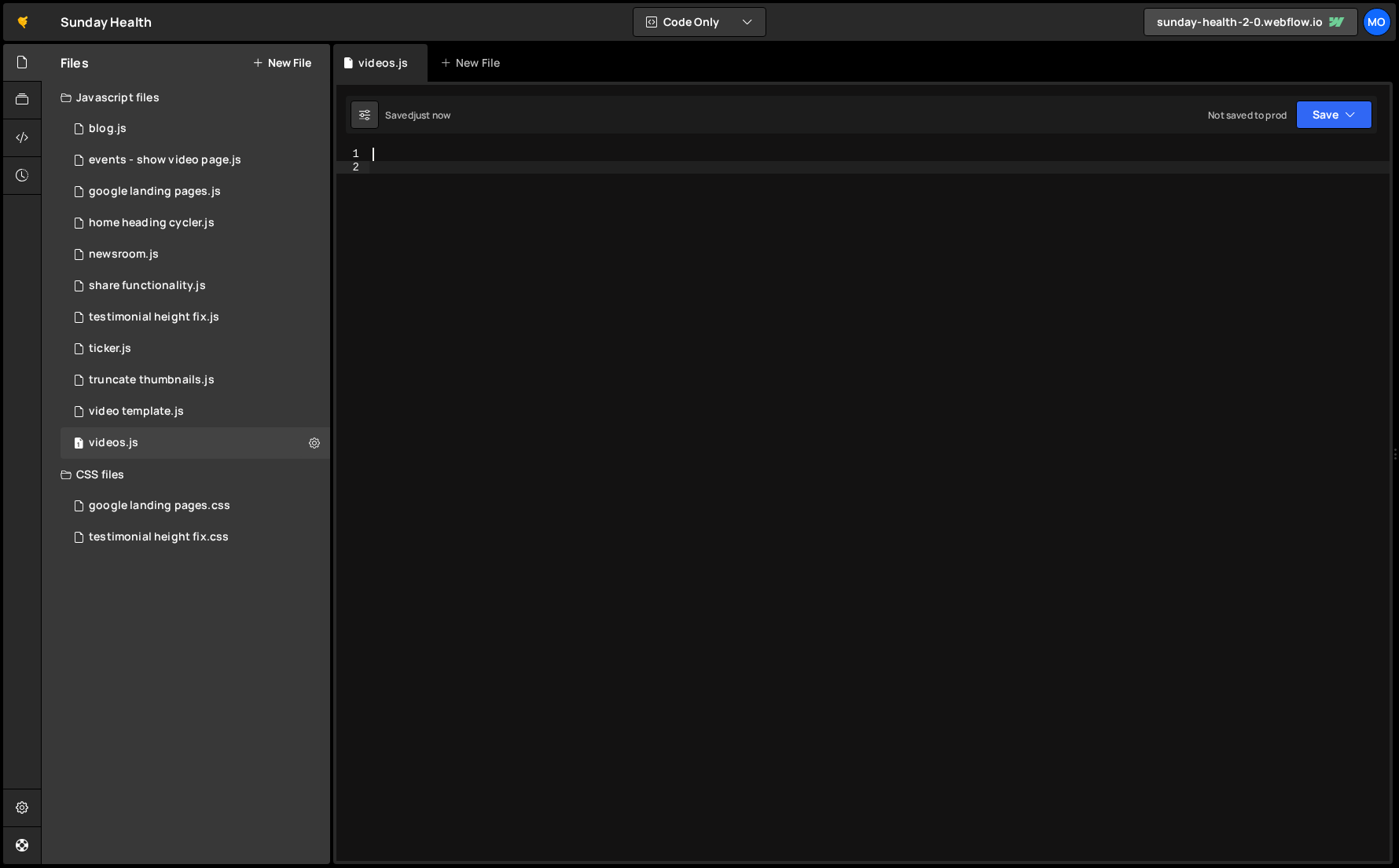 click at bounding box center [879, 517] 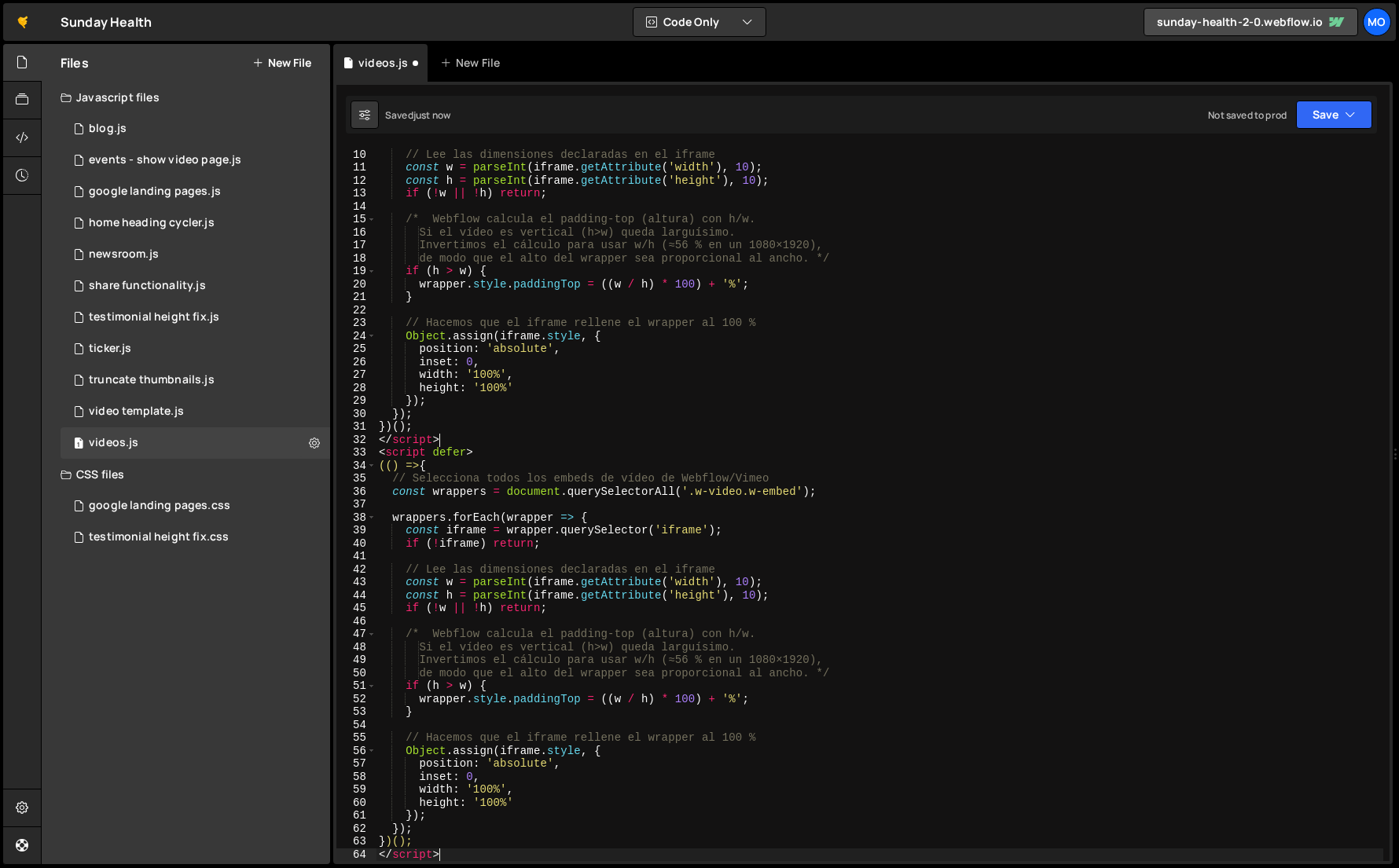 scroll, scrollTop: 116, scrollLeft: 0, axis: vertical 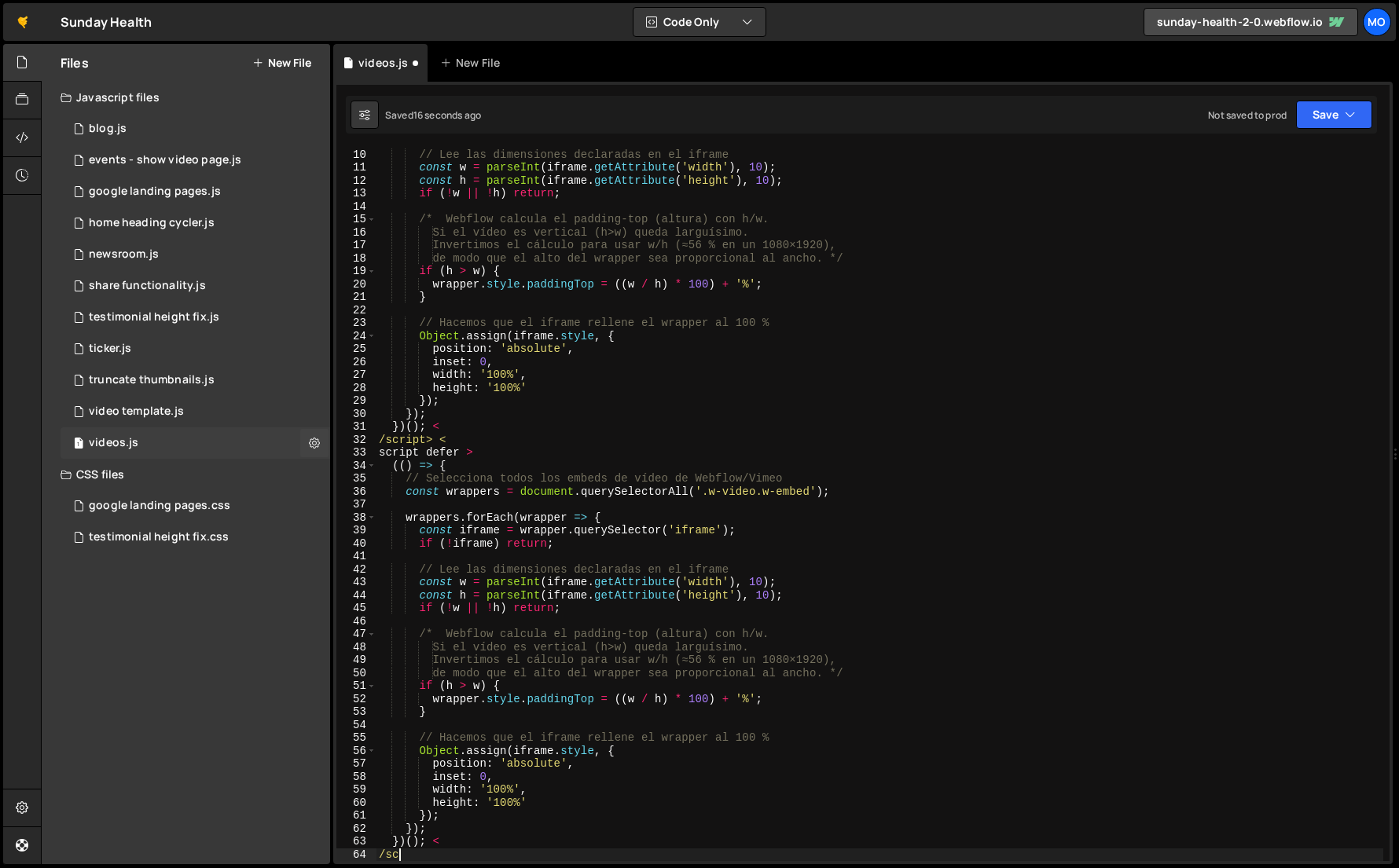 type on "/" 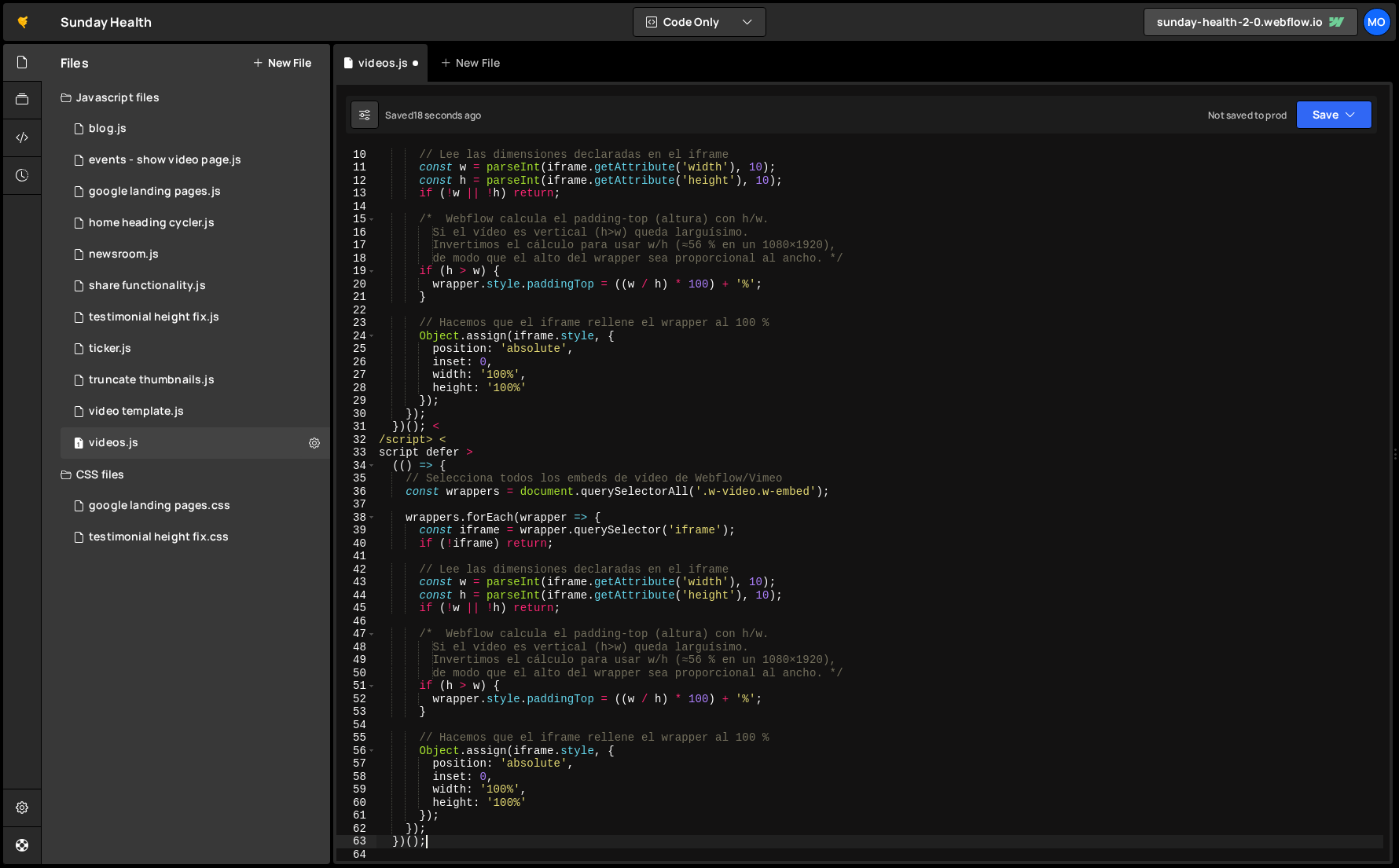 scroll, scrollTop: 0, scrollLeft: 0, axis: both 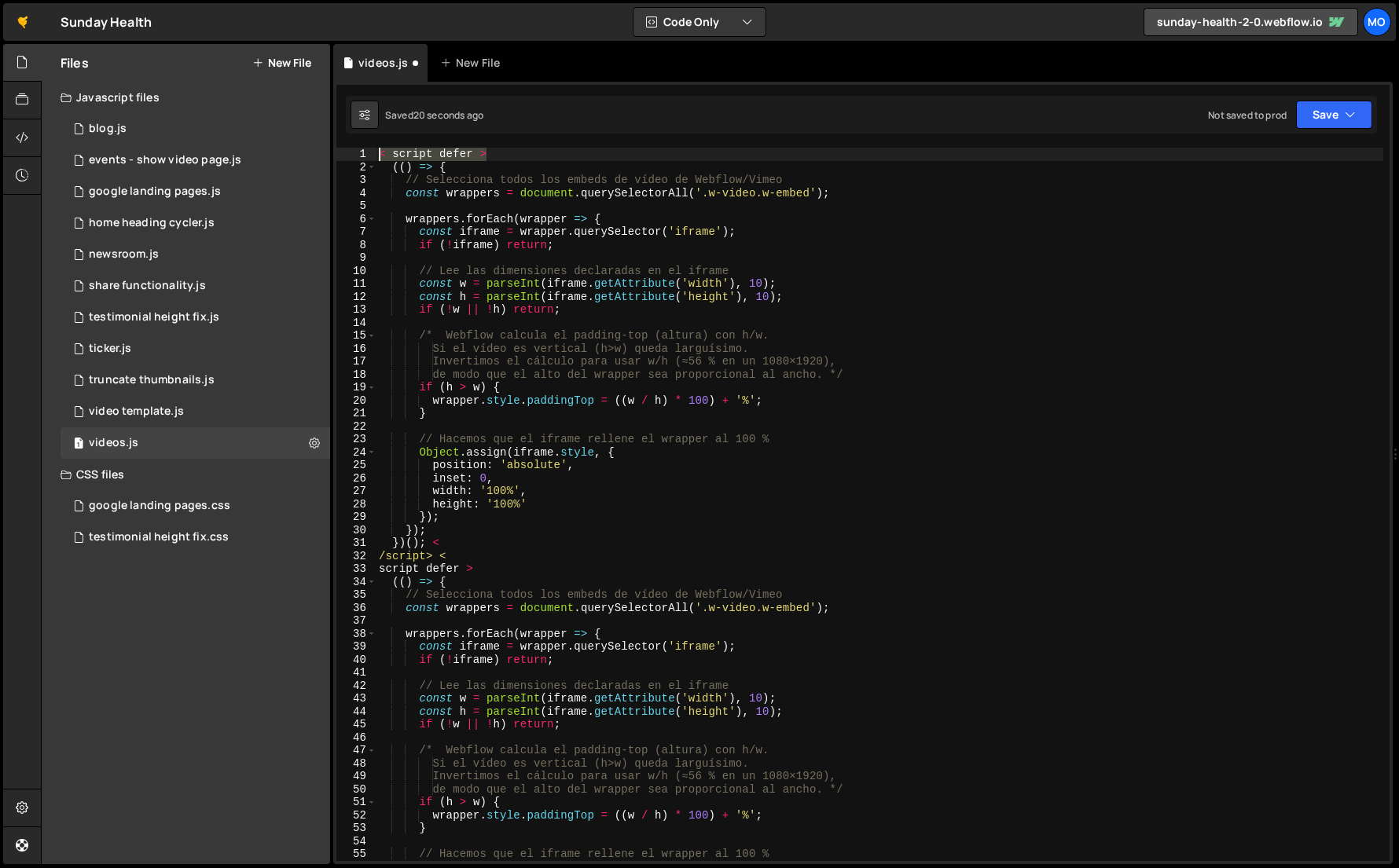 drag, startPoint x: 511, startPoint y: 158, endPoint x: 336, endPoint y: 156, distance: 175.01143 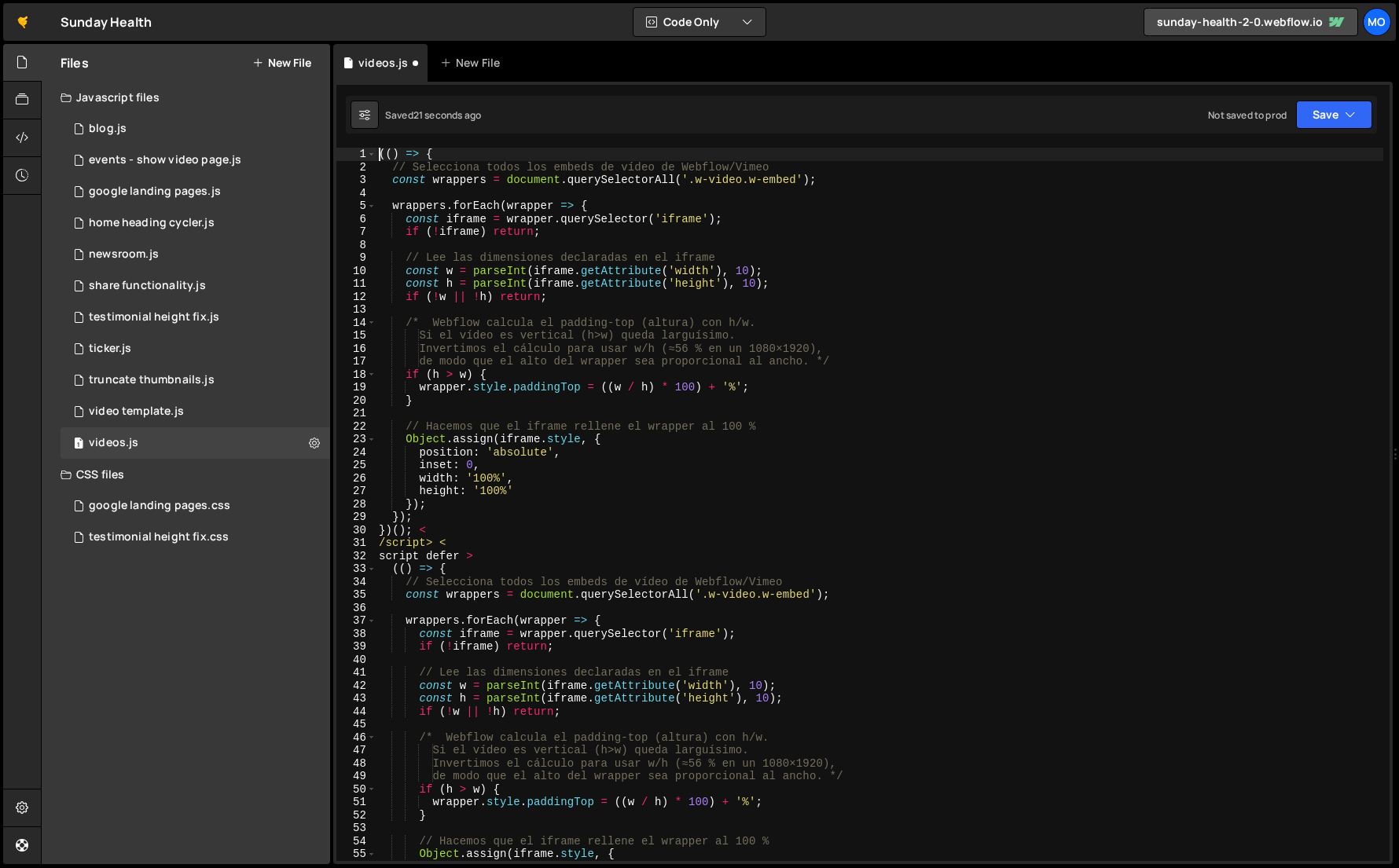 type on "(() => {" 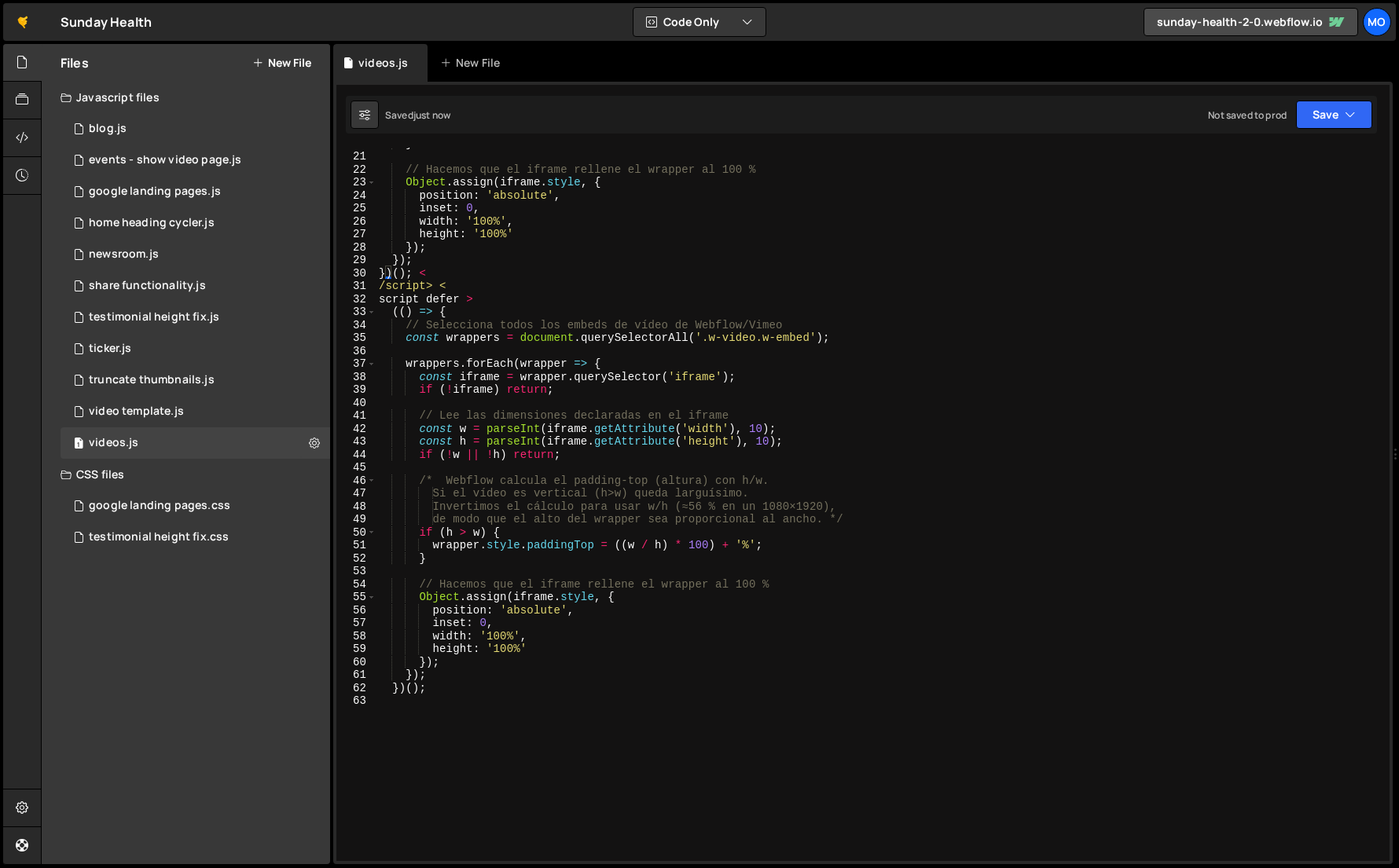 scroll, scrollTop: 453, scrollLeft: 0, axis: vertical 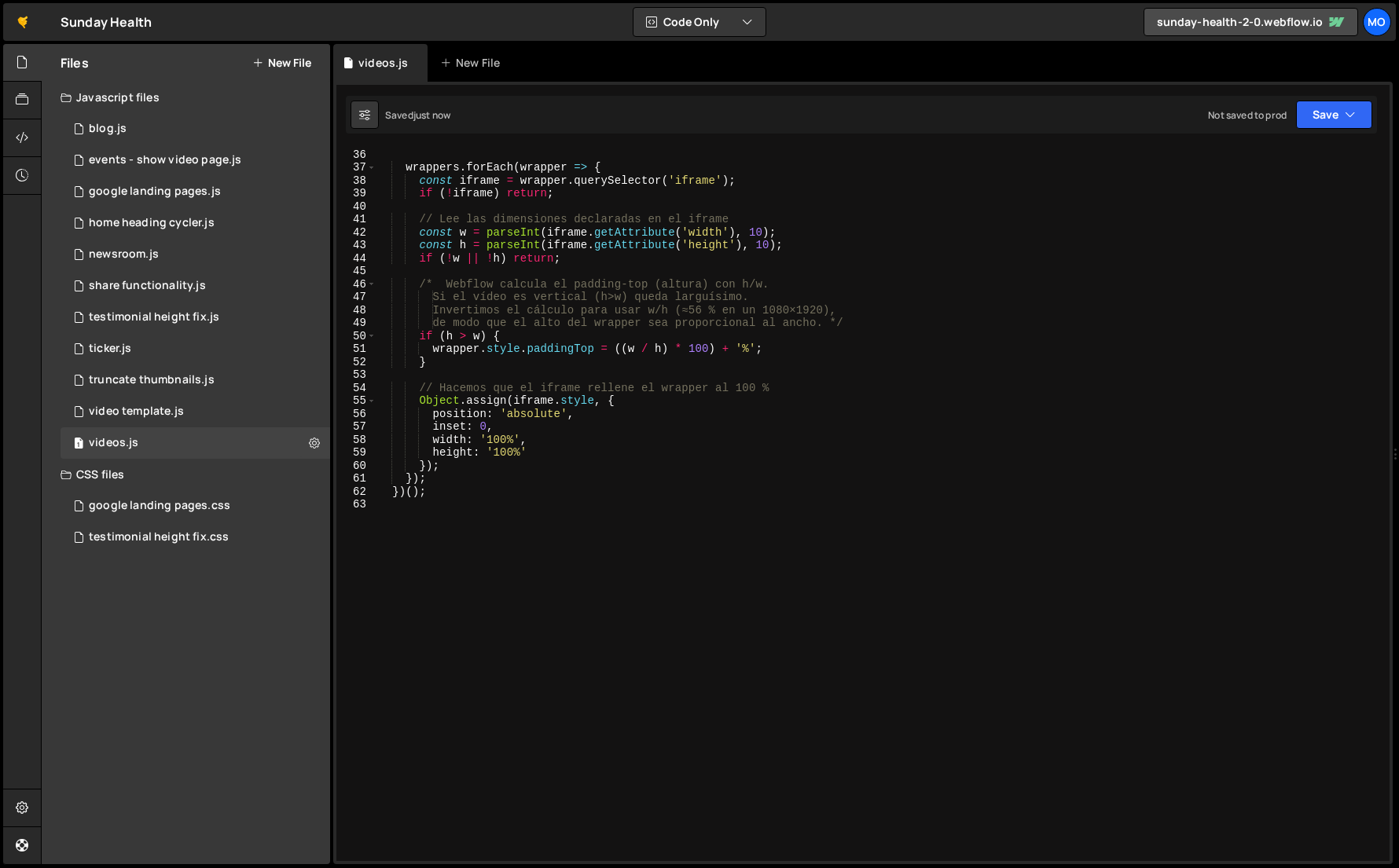 click on "const   wrappers   =   document . querySelectorAll ( '.w-video.w-embed' ) ;       wrappers . forEach ( wrapper   =>   {          const   iframe   =   wrapper . querySelector ( 'iframe' ) ;          if   ( ! iframe )   return ;          // Lee las dimensiones declaradas en el iframe          const   w   =   parseInt ( iframe . getAttribute ( 'width' ) ,   10 ) ;          const   h   =   parseInt ( iframe . getAttribute ( 'height' ) ,   10 ) ;          if   ( ! w   ||   ! h )   return ;          /*  Webflow calcula el padding-top (altura) con h/w.               Si el vídeo es vertical (h>w) queda larguísimo.               Invertimos el cálculo para usar w/h (≈56 % en un 1080×1920),               de modo que el alto del wrapper sea proporcional al ancho. */          if   ( h   >   w )   {             wrapper . style . paddingTop   =   (( w   /   h )   *   100 )   +   '%' ;          }          // Hacemos que el iframe rellene el wrapper al 100 %          Object . assign ( iframe . style ,   {" at bounding box center (879, 504) 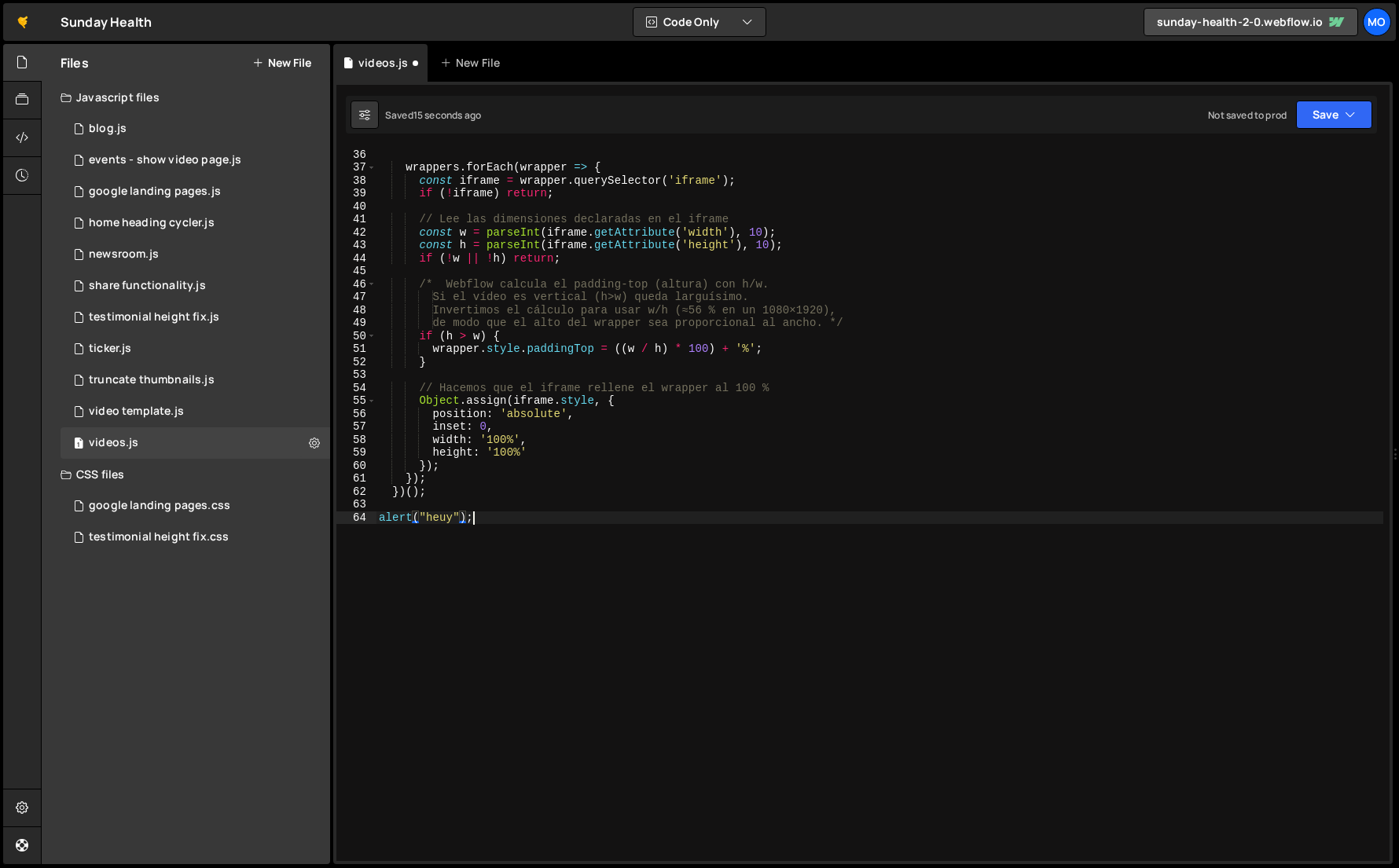 scroll, scrollTop: 0, scrollLeft: 6, axis: horizontal 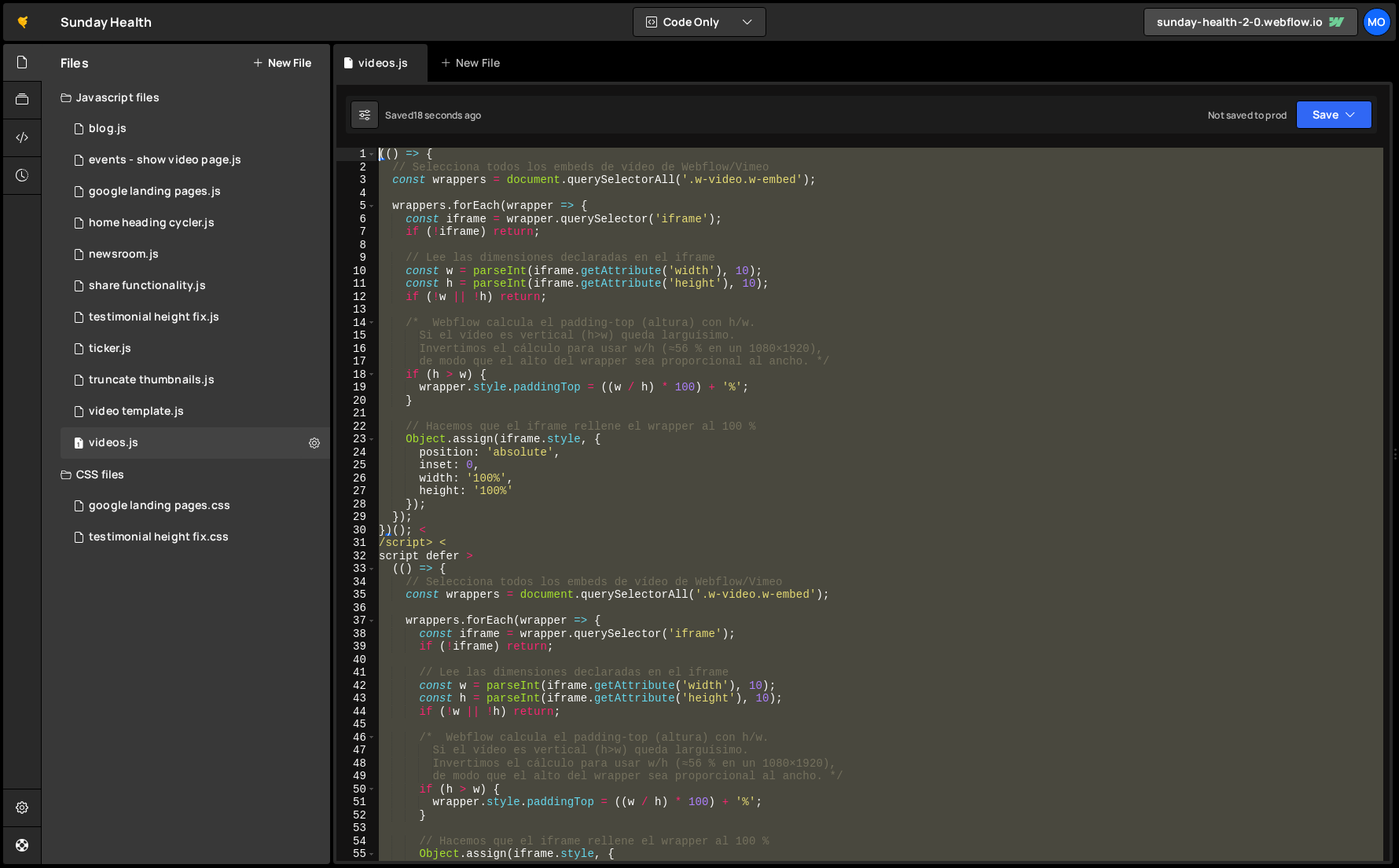 drag, startPoint x: 439, startPoint y: 494, endPoint x: 410, endPoint y: -42, distance: 536.78394 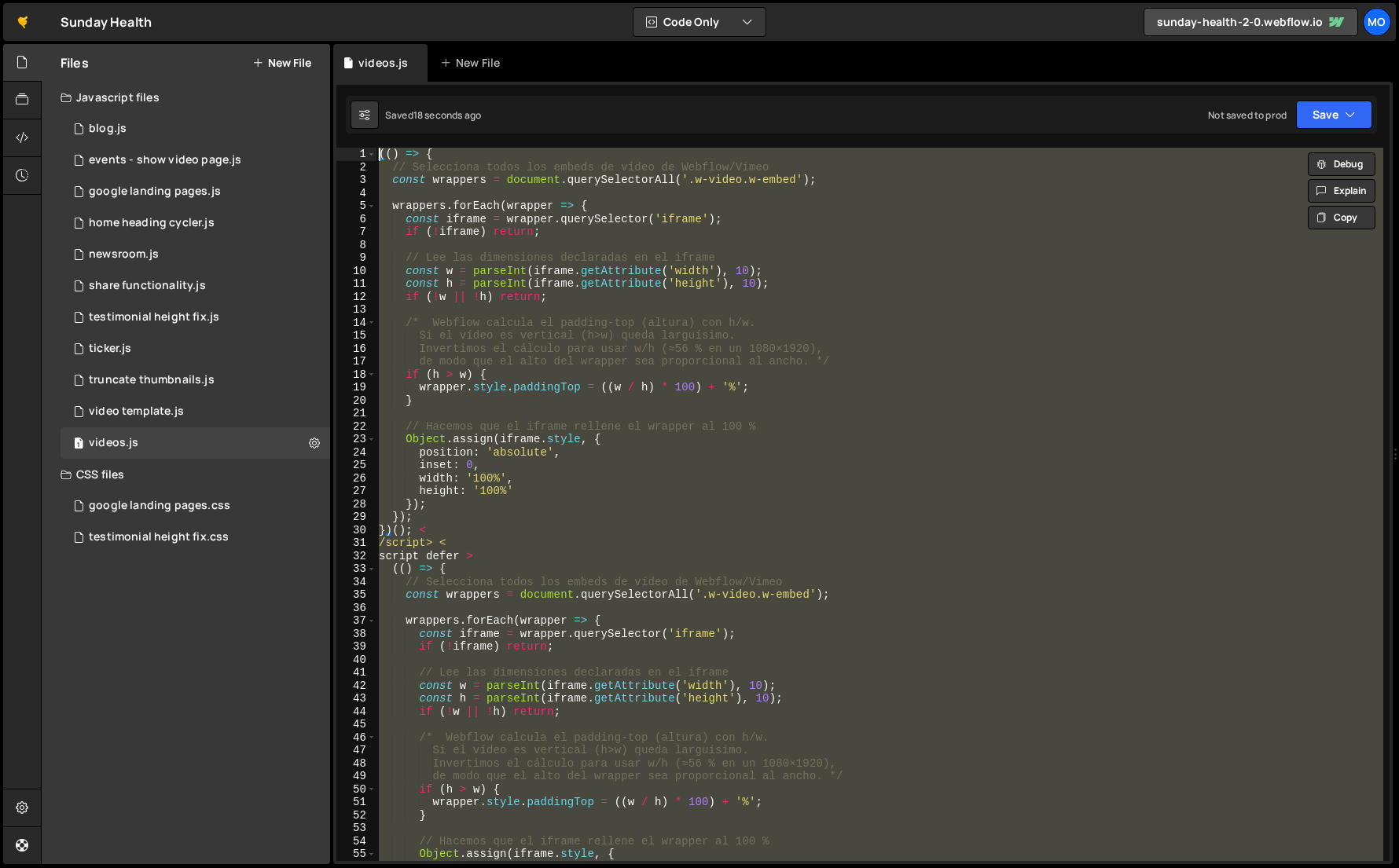 scroll, scrollTop: 0, scrollLeft: 0, axis: both 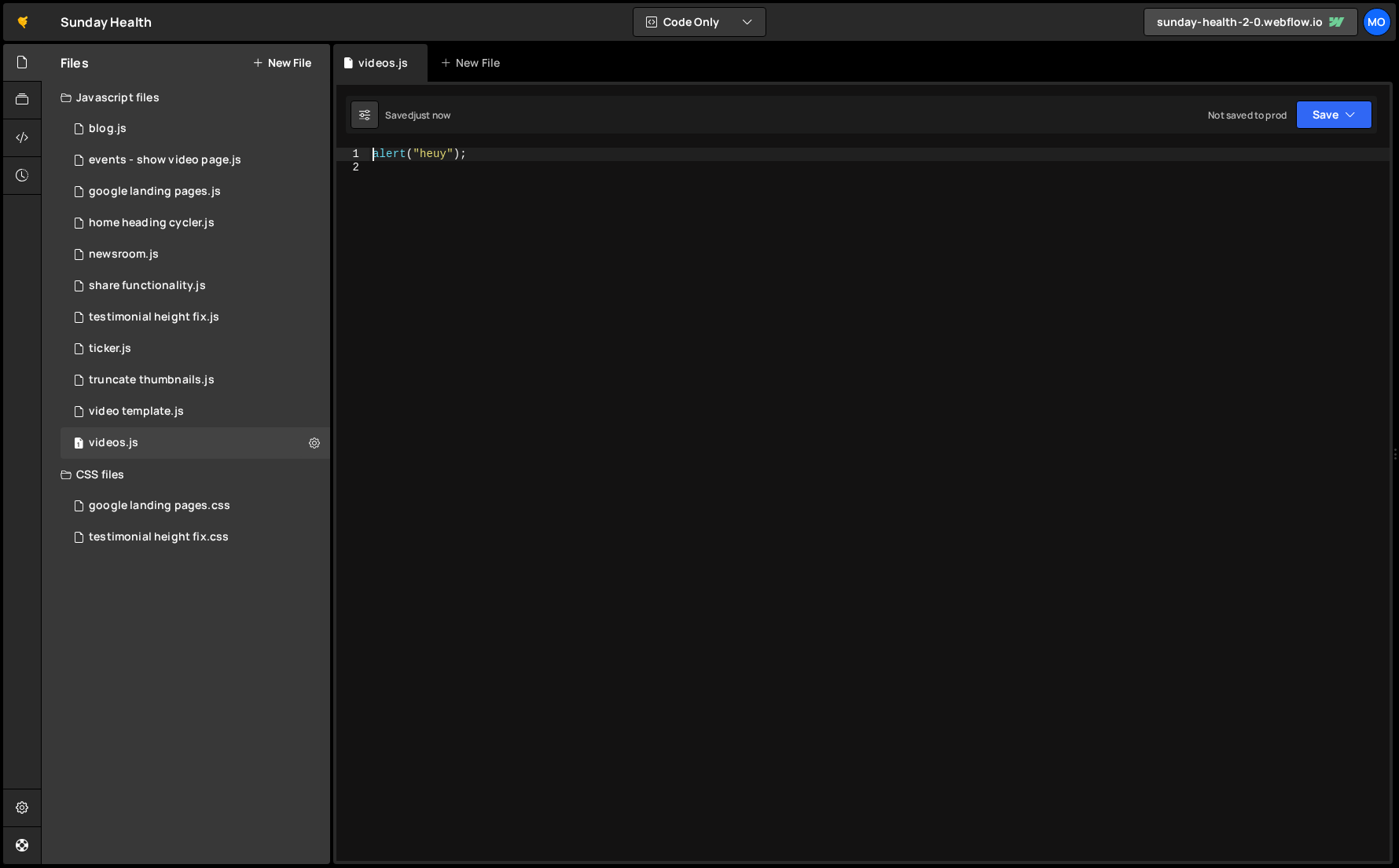type on "alert("heuy");" 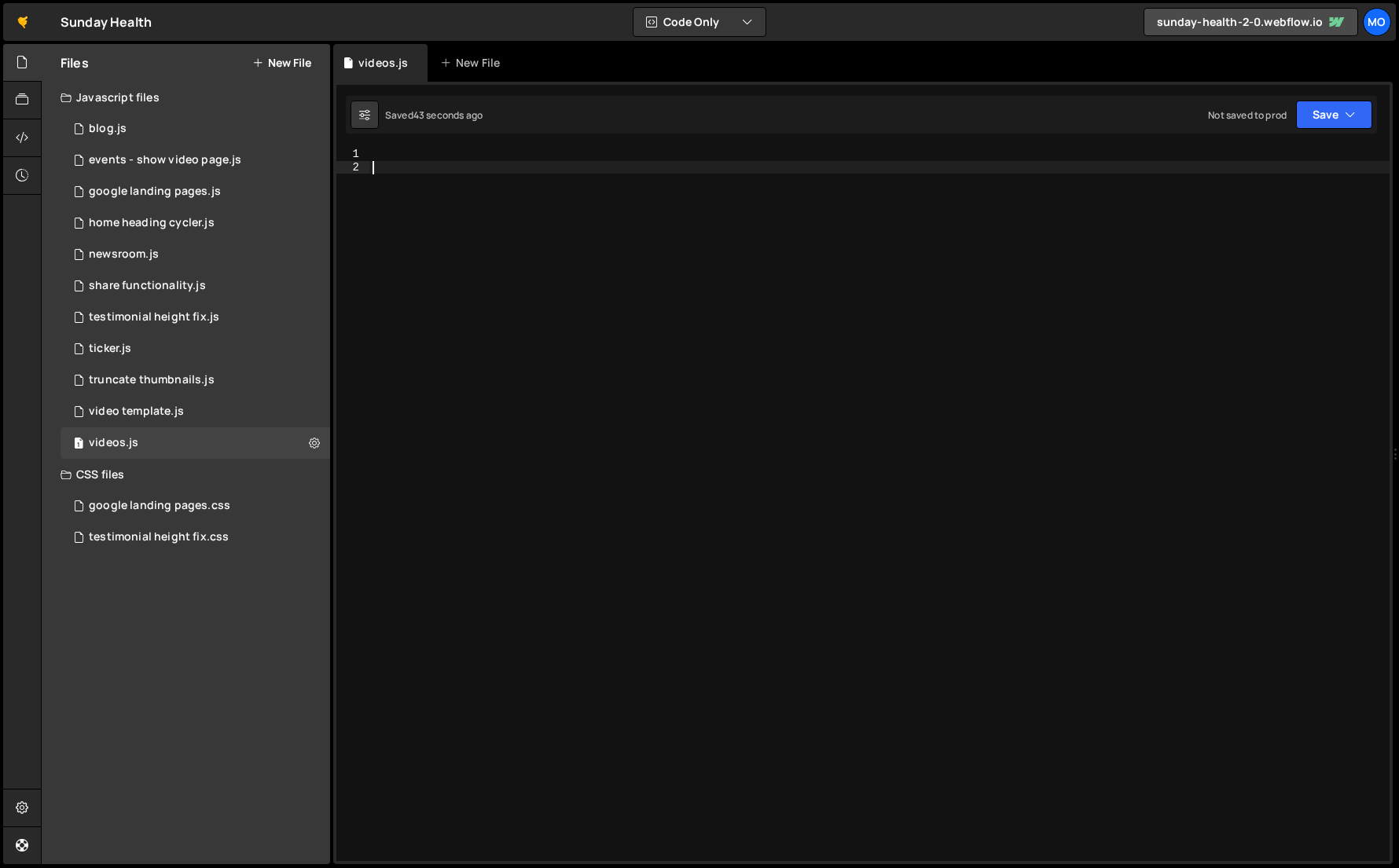 click at bounding box center (879, 517) 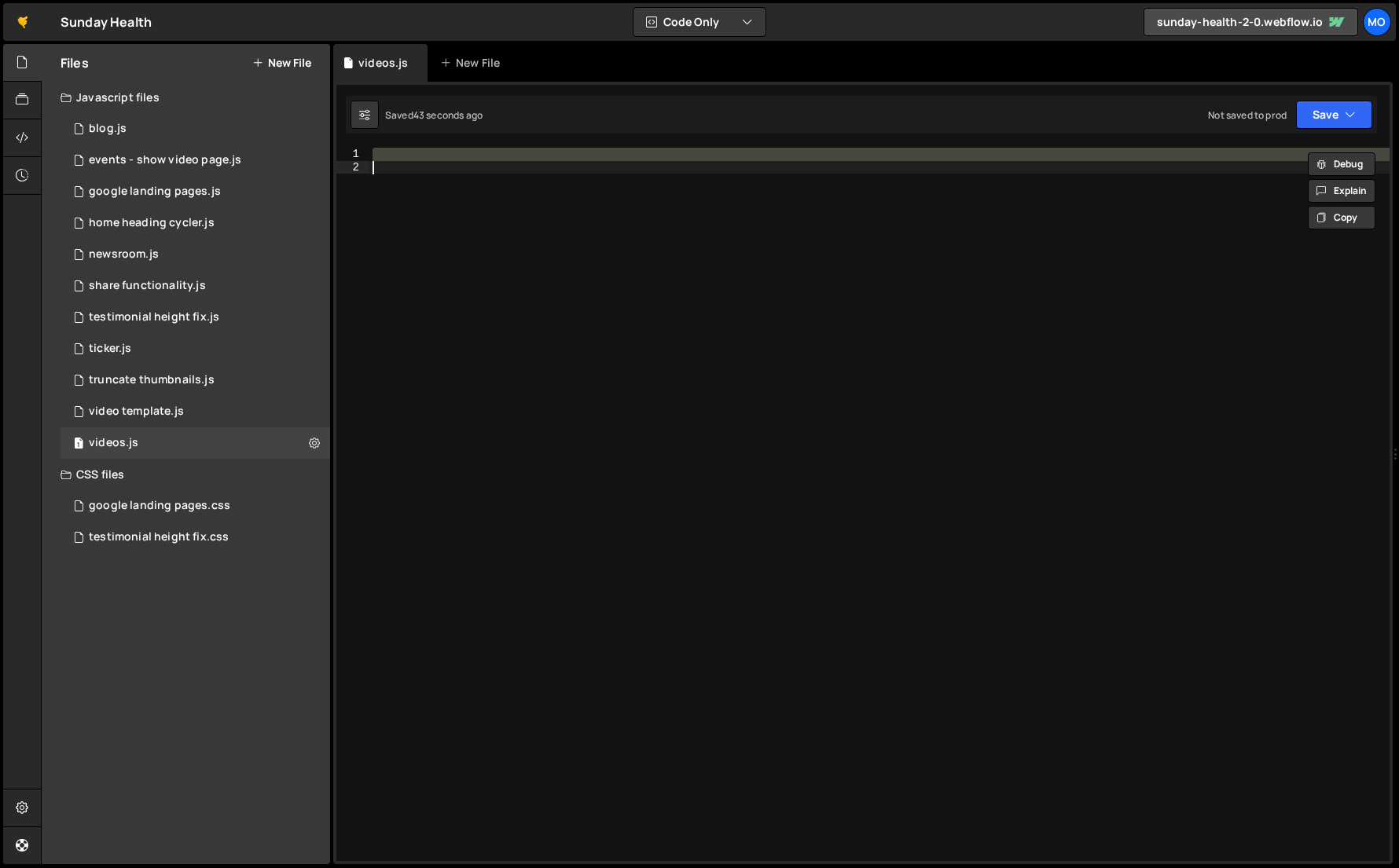 paste on "</script>" 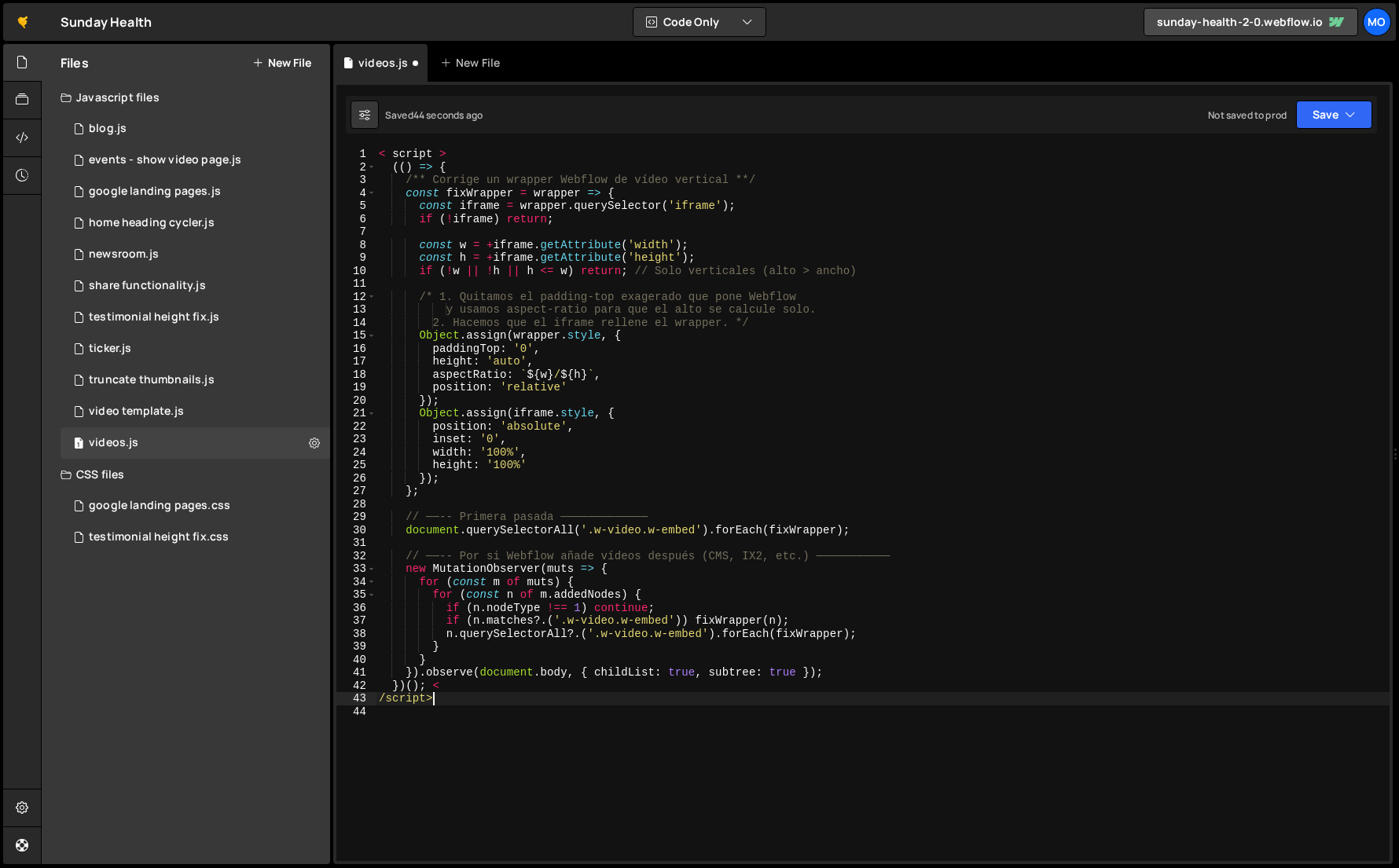 type on "/script>" 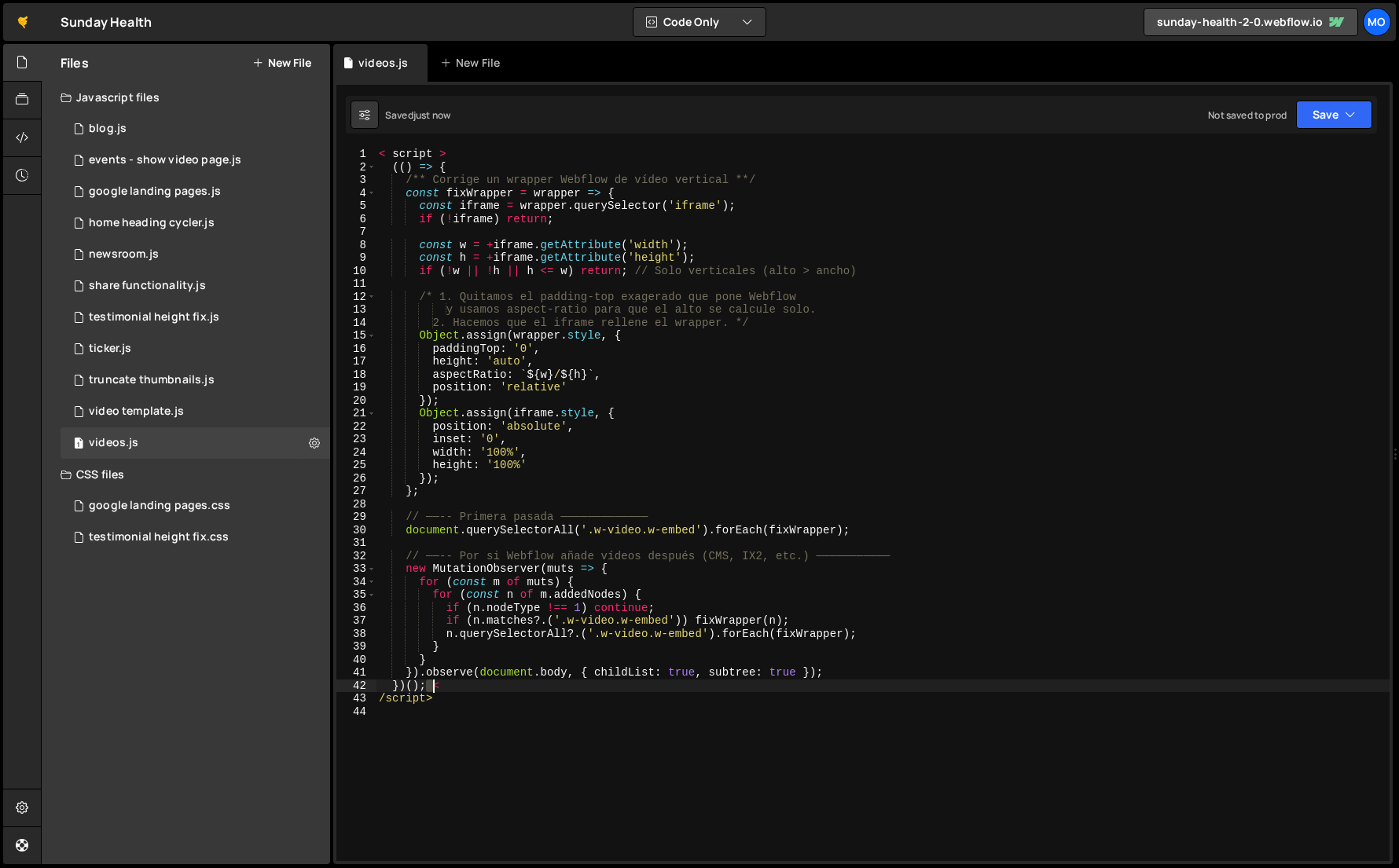 drag, startPoint x: 429, startPoint y: 687, endPoint x: 443, endPoint y: 698, distance: 17.804494 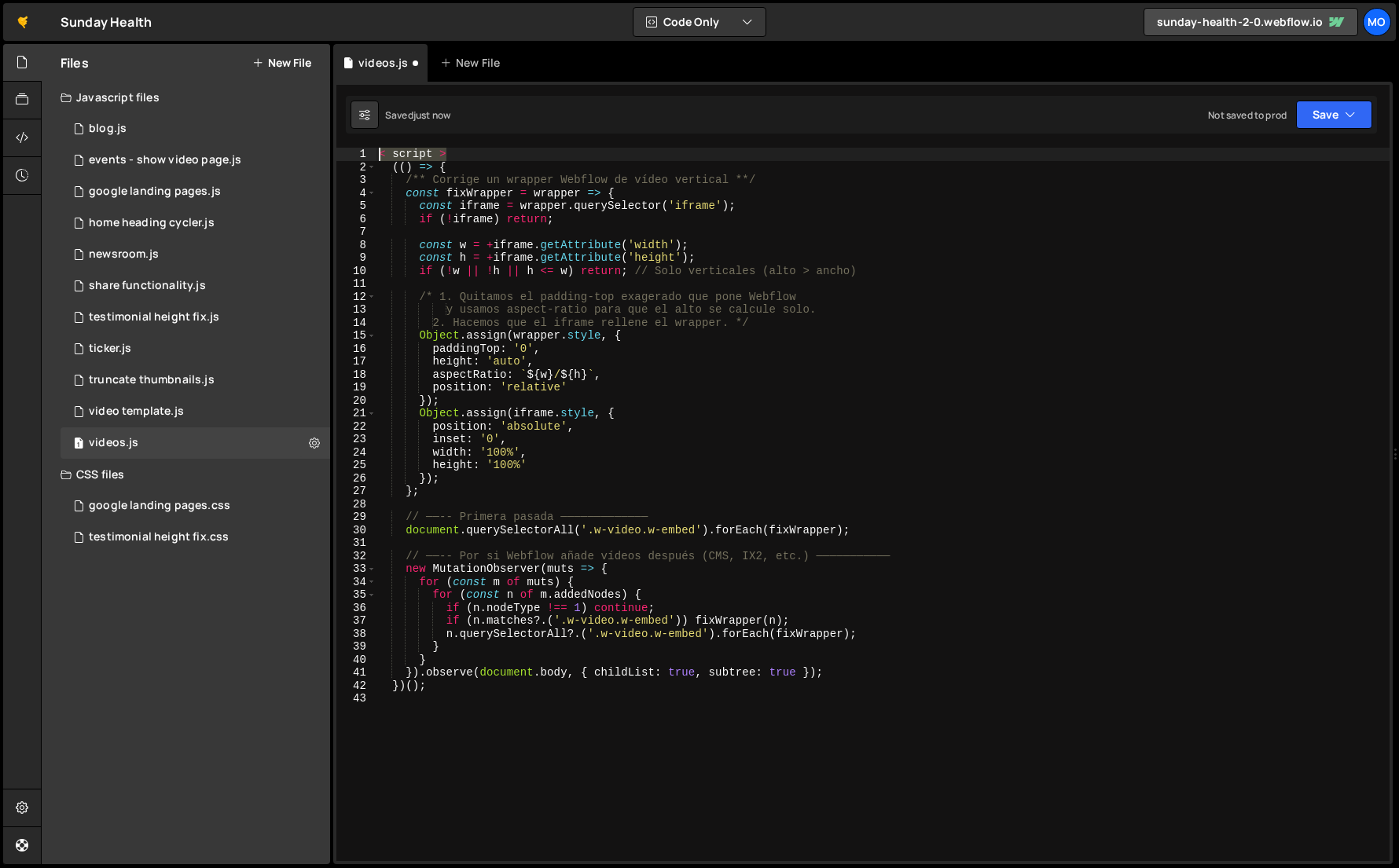 drag, startPoint x: 461, startPoint y: 152, endPoint x: 362, endPoint y: 152, distance: 99 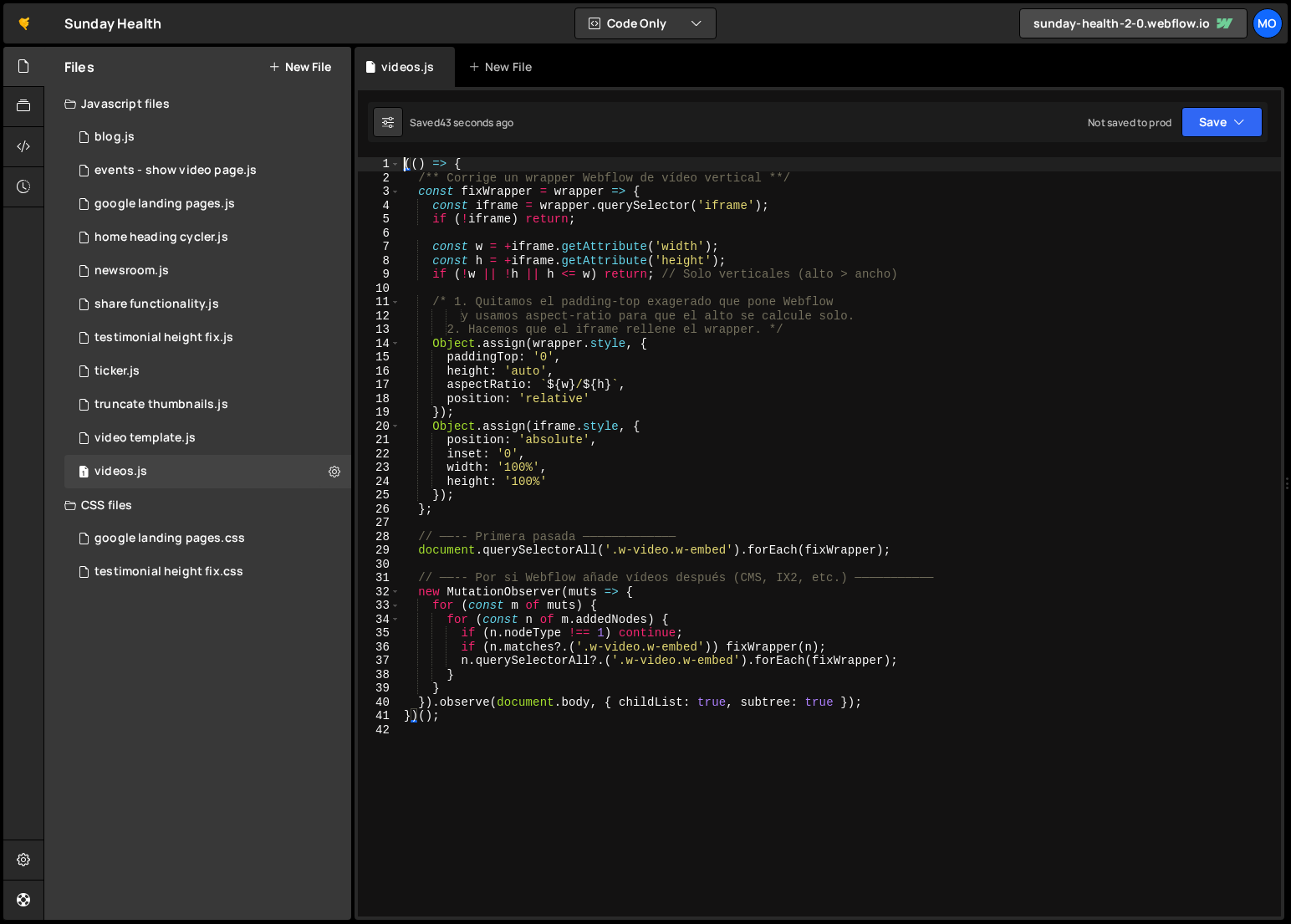 click on "(( )   =>   {    /** Corrige un wrapper Webflow de vídeo vertical **/    const   fixWrapper   =   wrapper   =>   {       const   iframe   =   wrapper . querySelector ( 'iframe' ) ;       if   ( ! iframe )   return ;       const   w   =   + iframe . getAttribute ( 'width' ) ;       const   h   =   + iframe . getAttribute ( 'height' ) ;       if   ( ! w   ||   ! h   ||   h   <=   w )   return ;   // Solo verticales (alto > ancho)       /* 1. Quitamos el padding-top exagerado que pone Webflow               y usamos aspect-ratio para que el alto se calcule solo.           2. Hacemos que el iframe rellene el wrapper. */       Object . assign ( wrapper . style ,   {          paddingTop :   '0' ,          height :   'auto' ,          aspectRatio :   ` ${ w }  /  ${ h } ` ,          position :   'relative'       }) ;       Object . assign ( iframe . style ,   {          position :   'absolute' ,          inset :   '0' ,          width :   '100%' ,          height :   '100%'       }) ;    } ;       document . ( ) . (" at bounding box center [840, 550] 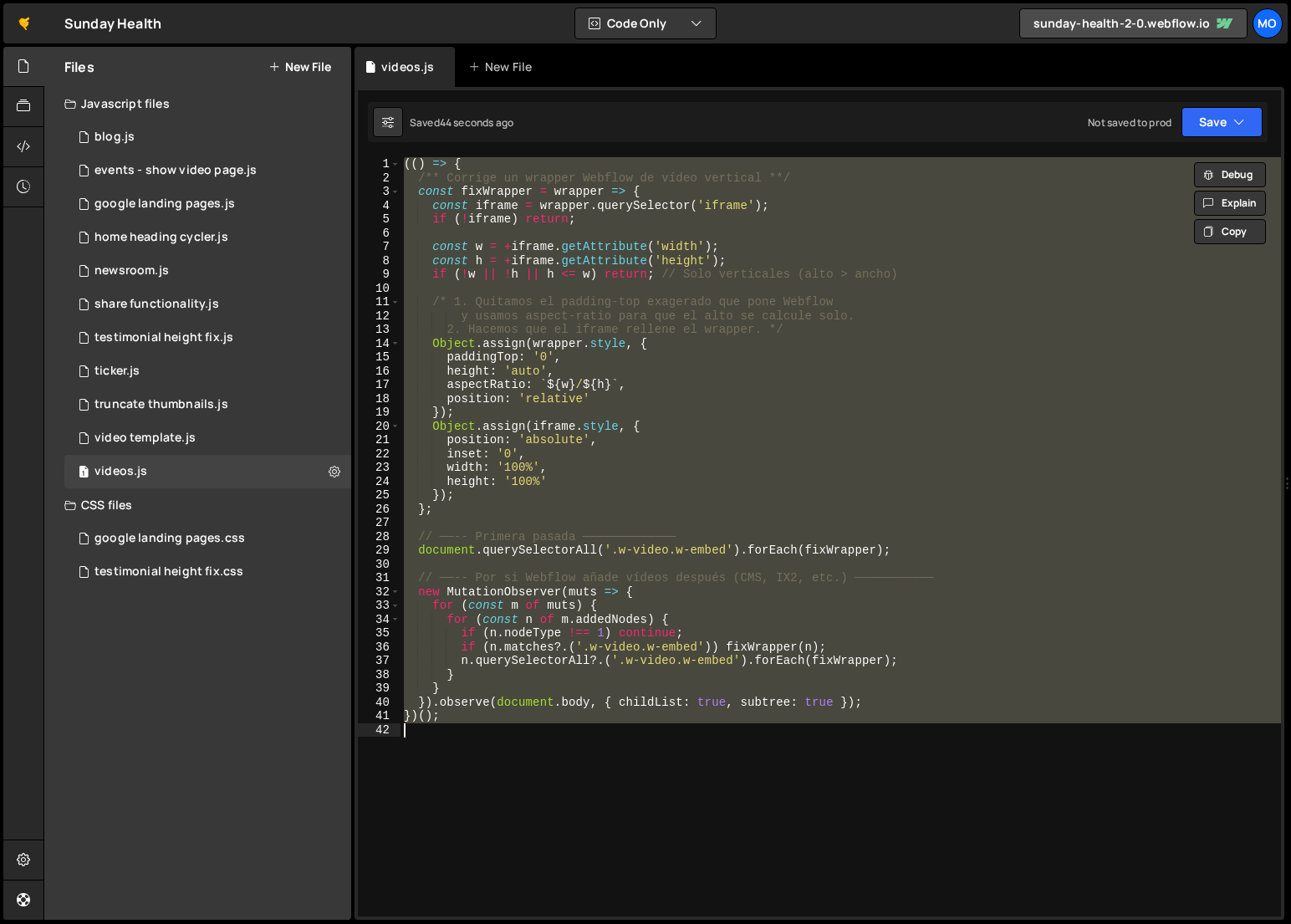 paste on "</script>" 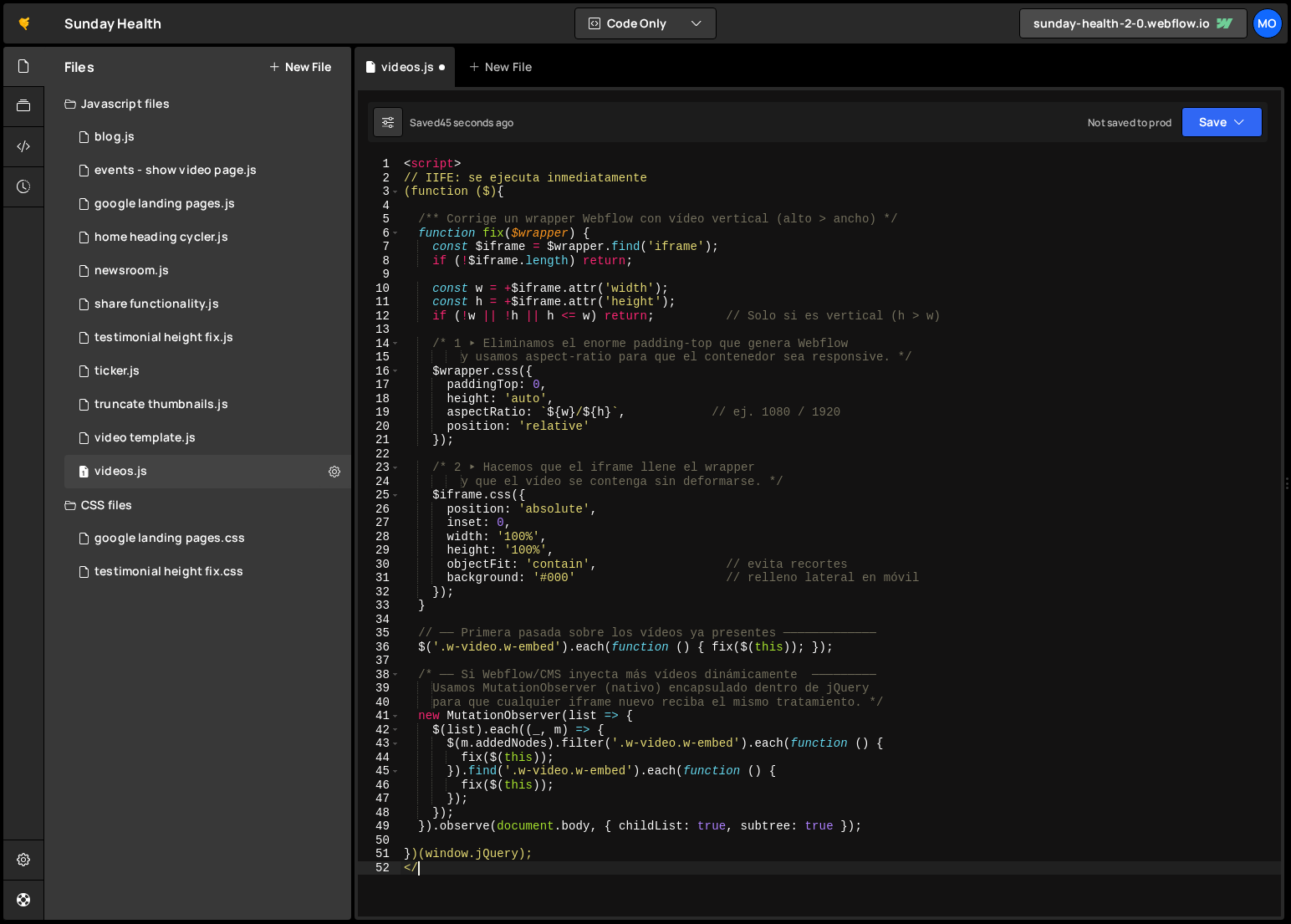 type on "<" 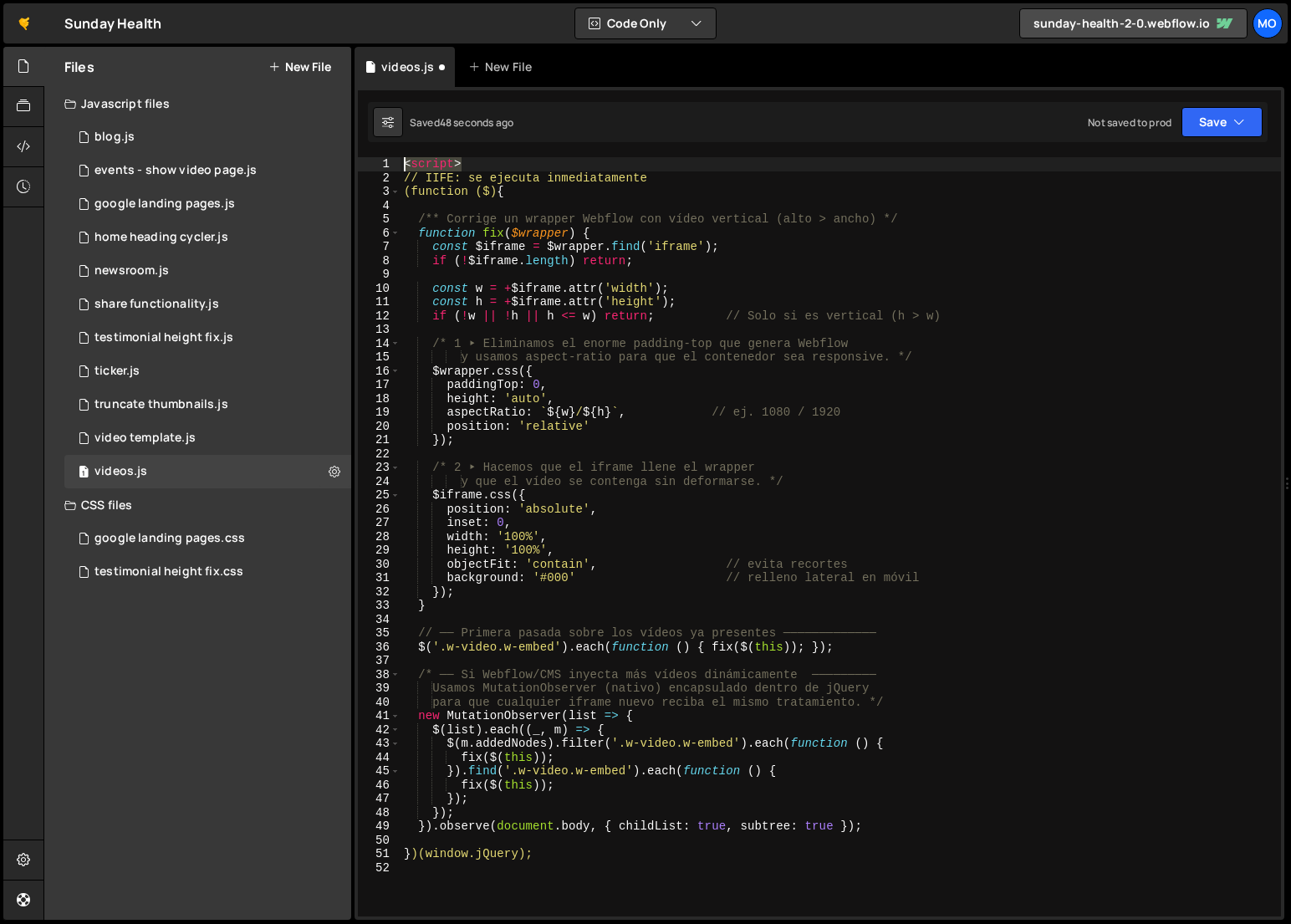 drag, startPoint x: 492, startPoint y: 166, endPoint x: 363, endPoint y: 166, distance: 129 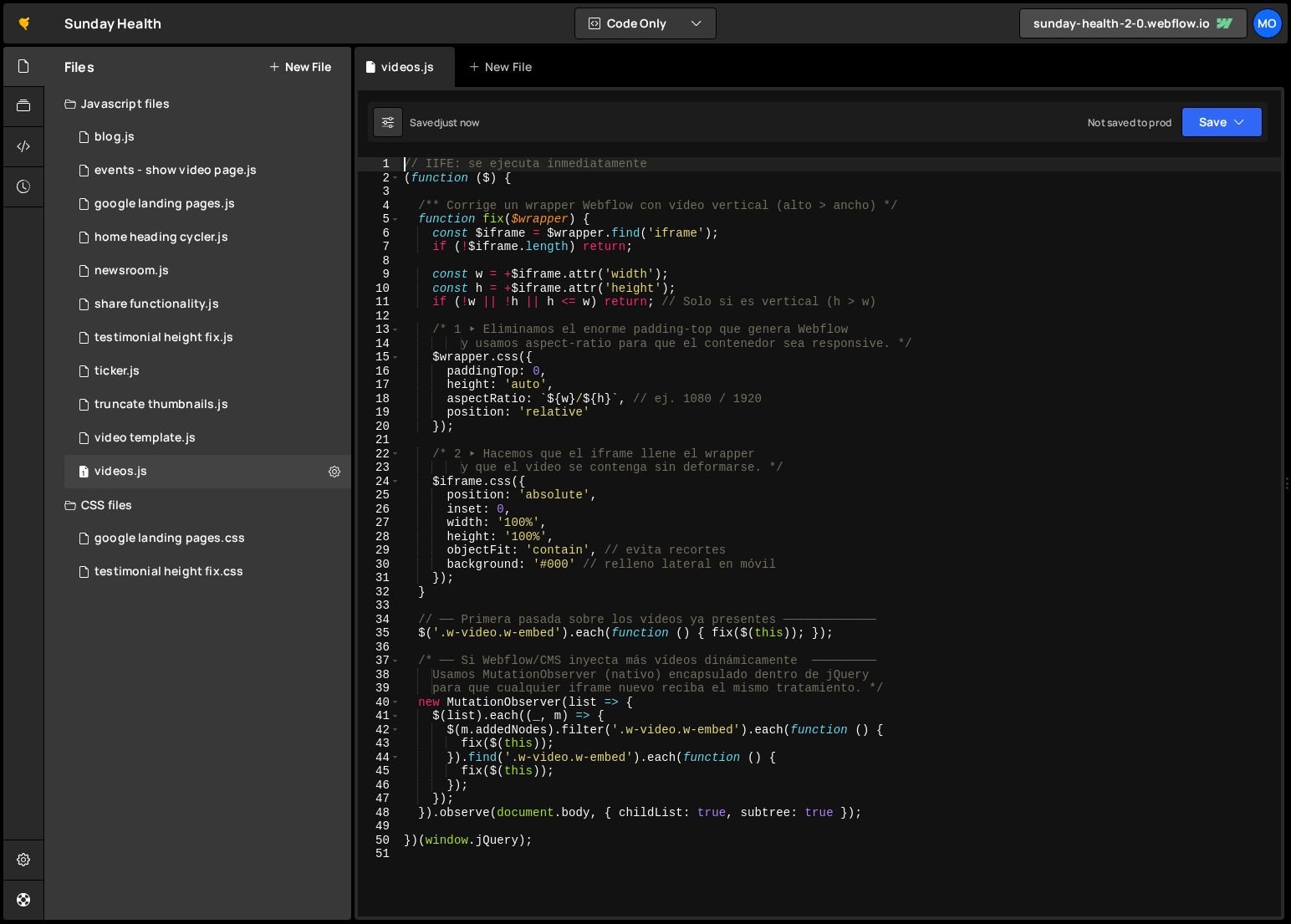 click on "// IIFE: se ejecuta inmediatamente ( function   ( $ )   {    /** Corrige un wrapper Webflow con vídeo vertical (alto > ancho) */    function   fix ( $wrapper )   {       const   $iframe   =   $wrapper . find ( 'iframe' ) ;       if   ( ! $iframe . length )   return ;       const   w   =   + $iframe . attr ( 'width' ) ;       const   h   =   + $iframe . attr ( 'height' ) ;       if   ( ! w   ||   ! h   ||   h   <=   w )   return ;   // Solo si es vertical (h > w)       /* 1 ▸ Eliminamos el enorme padding-top que genera Webflow               y usamos aspect-ratio para que el contenedor sea responsive. */       $wrapper . css ({          paddingTop :   0 ,          height :   'auto' ,          aspectRatio :   ` ${ w }  /  ${ h } ` ,   // ej. 1080 / 1920          position :   'relative'       }) ;       /* 2 ▸ Hacemos que el iframe llene el wrapper               y que el vídeo se contenga sin deformarse. */       $iframe . css ({          position :   'absolute' ,          inset :   0 ,          width :   ," at bounding box center [840, 550] 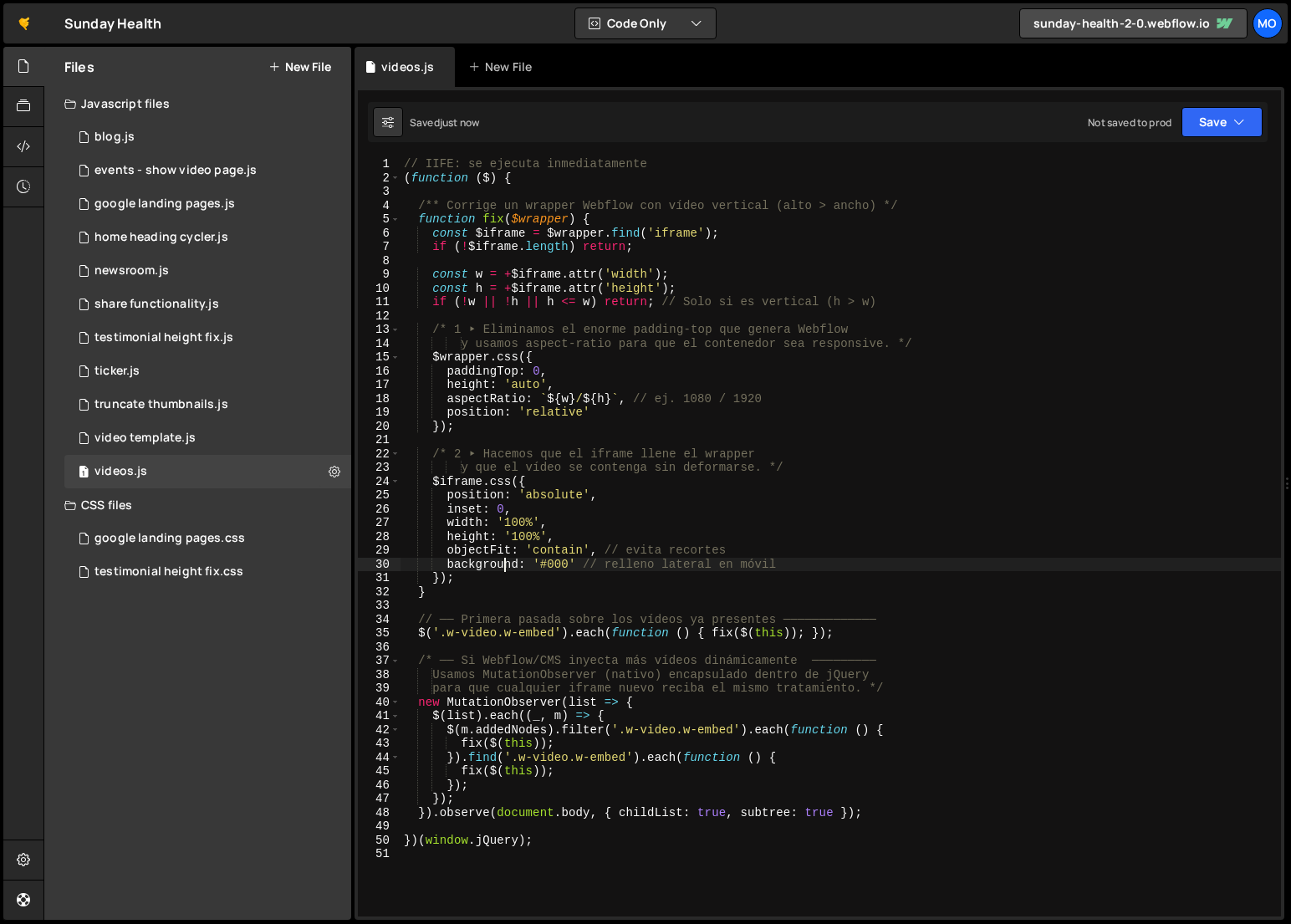 type on "})(window.jQuery);" 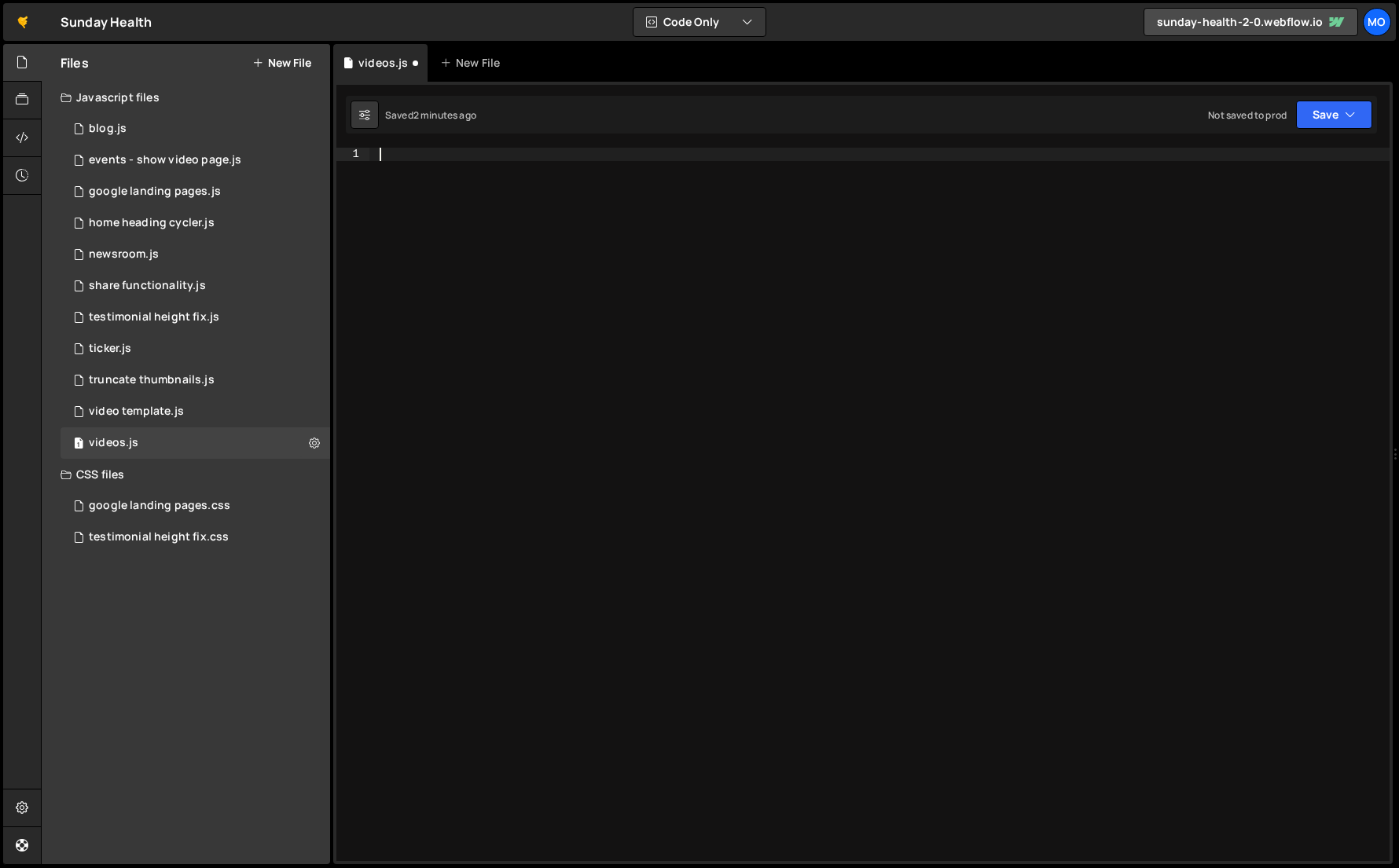 click at bounding box center [879, 517] 